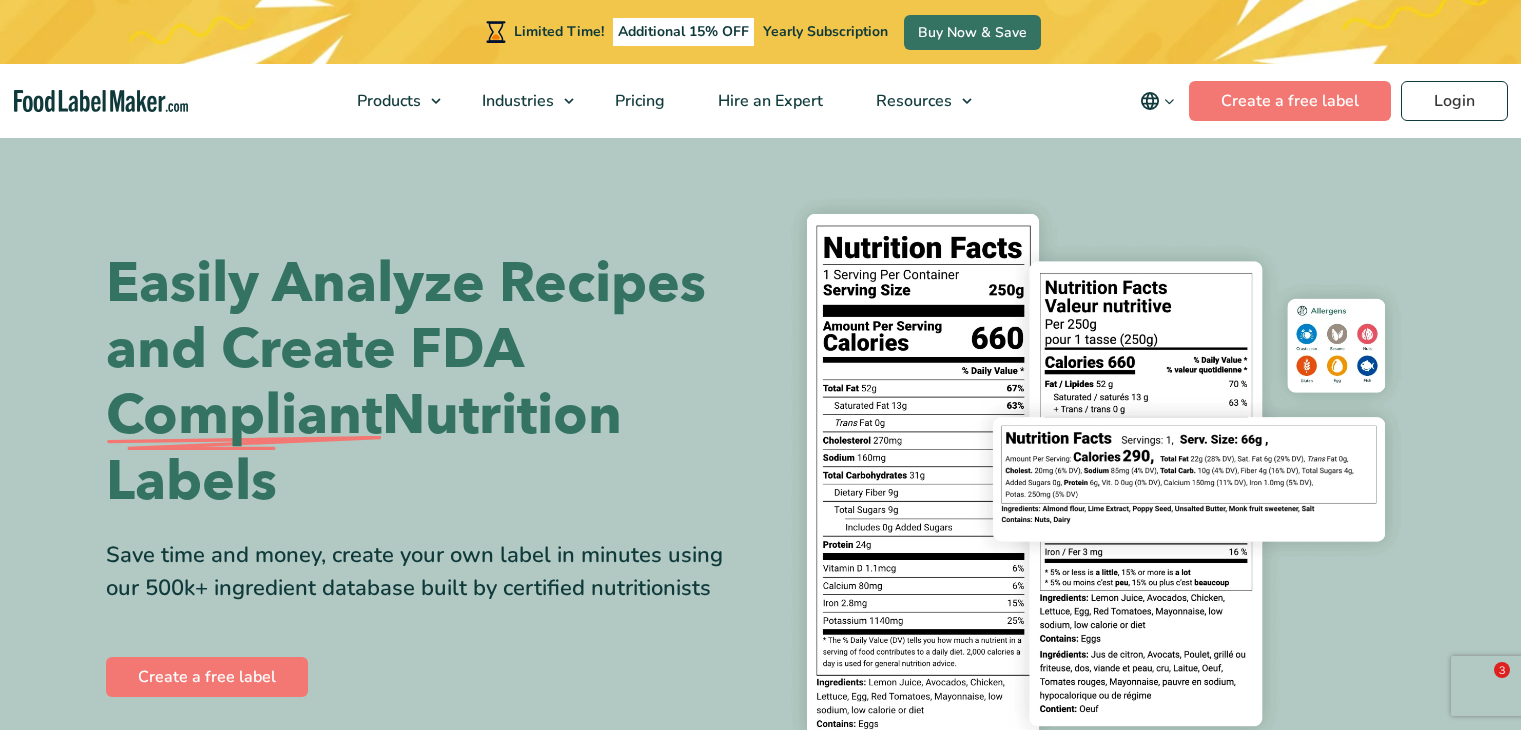 scroll, scrollTop: 0, scrollLeft: 0, axis: both 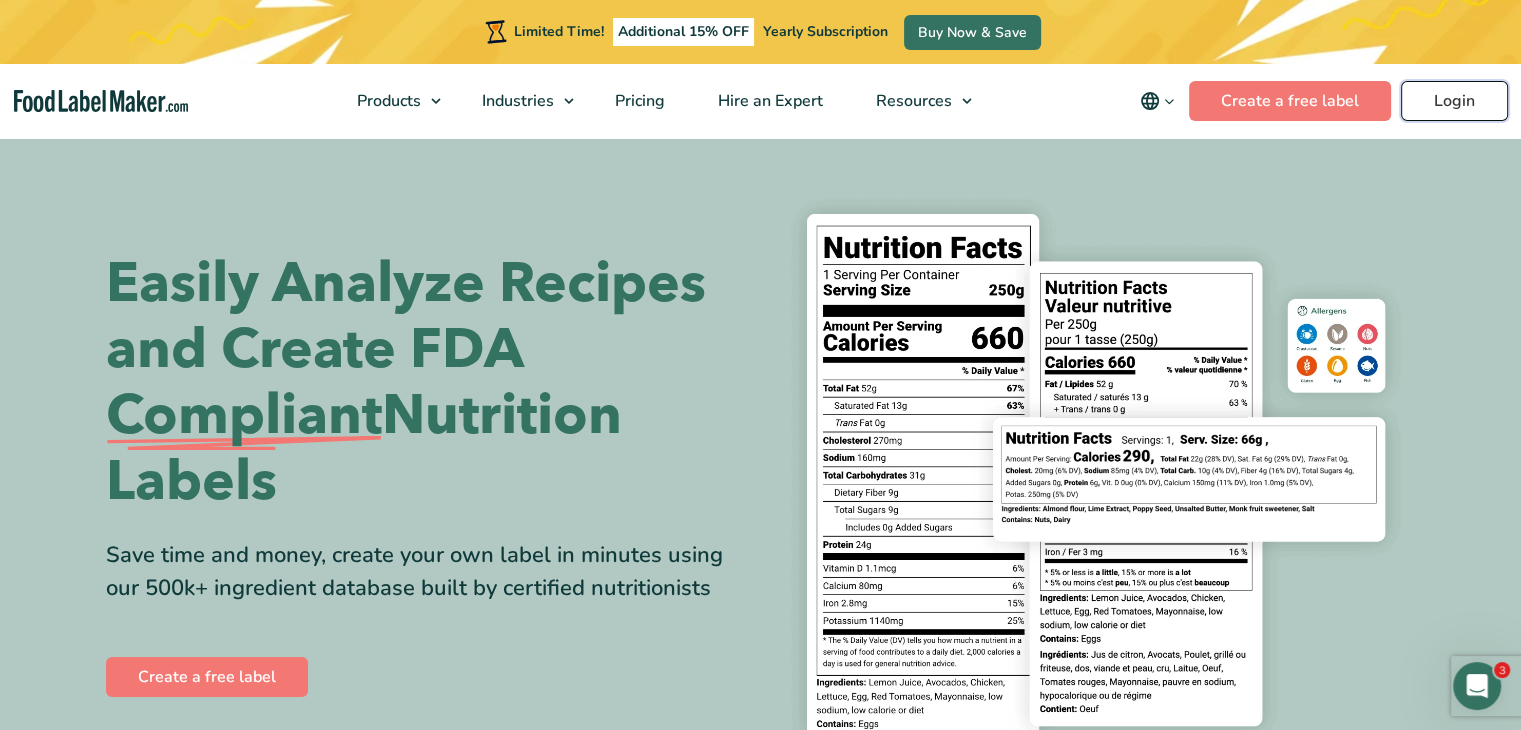 click on "Login" at bounding box center (1454, 101) 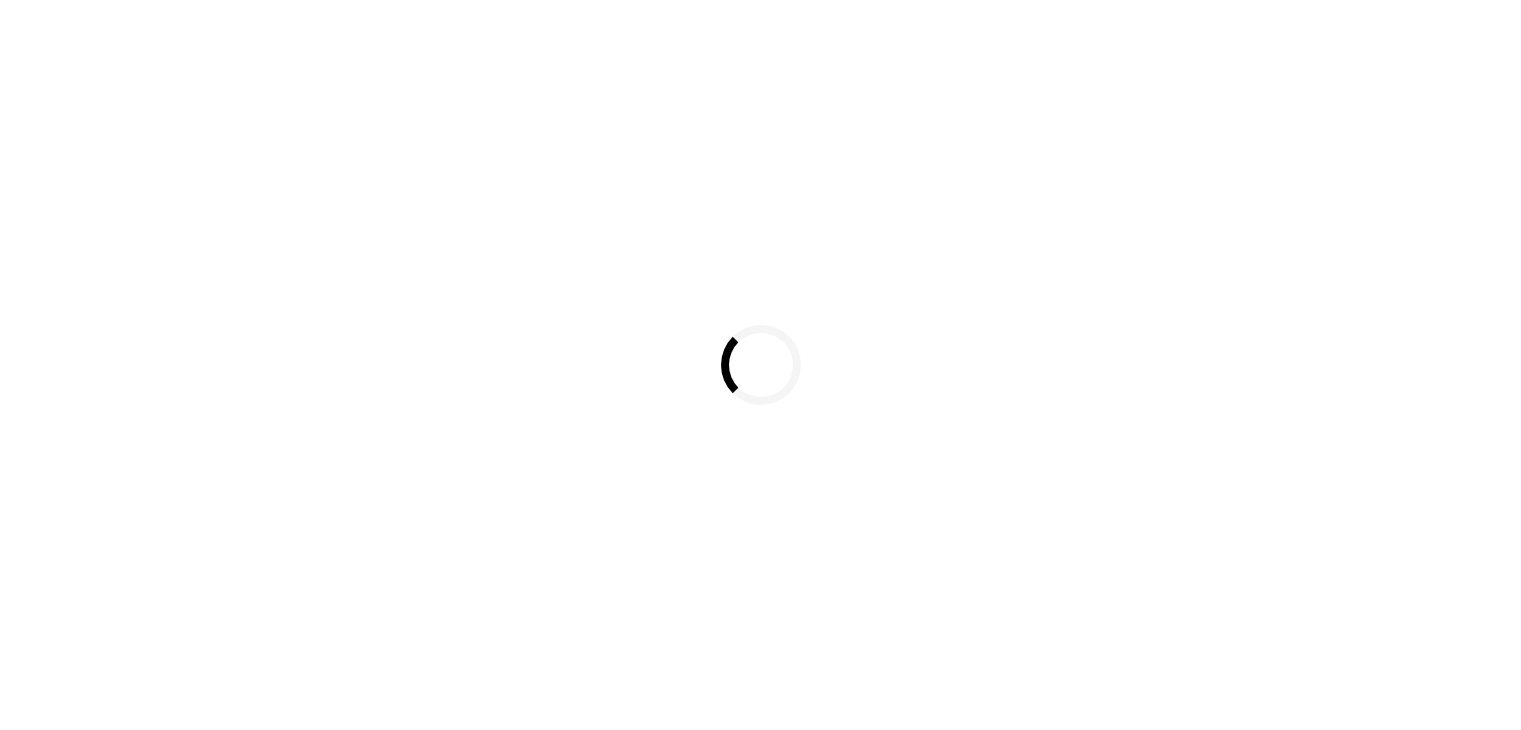 scroll, scrollTop: 0, scrollLeft: 0, axis: both 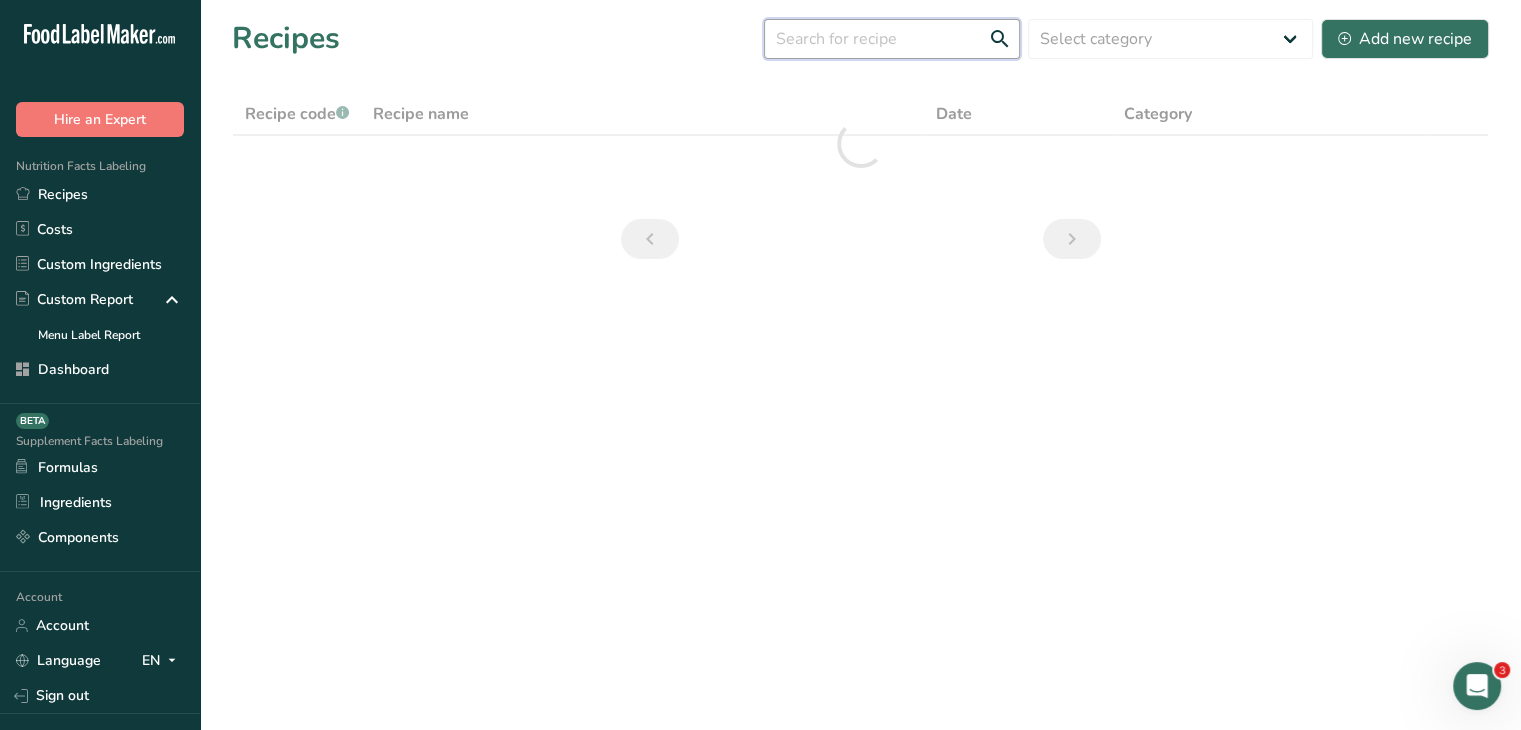 click at bounding box center [892, 39] 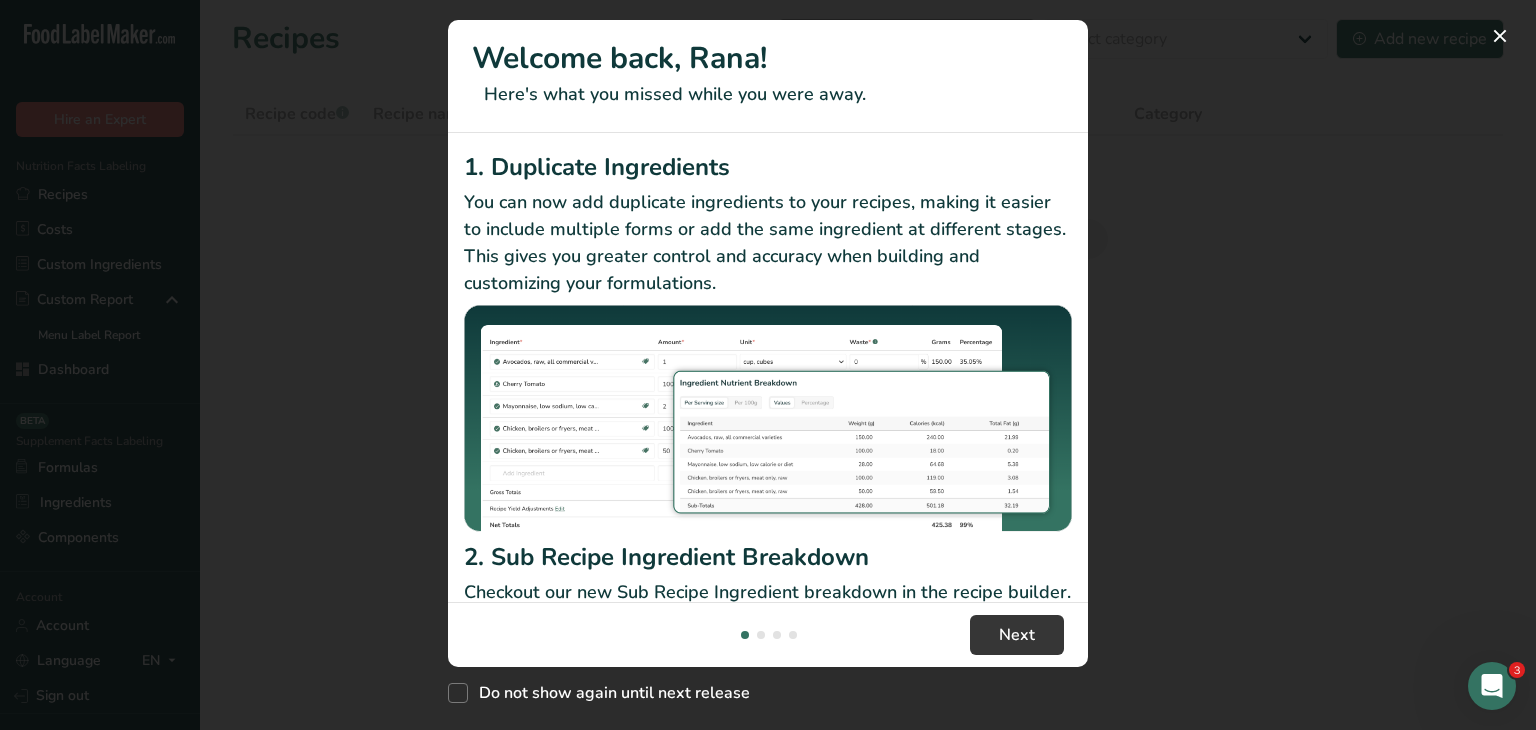click on "Welcome back, [NAME]!
Here's what you missed while you were away." at bounding box center [768, 76] 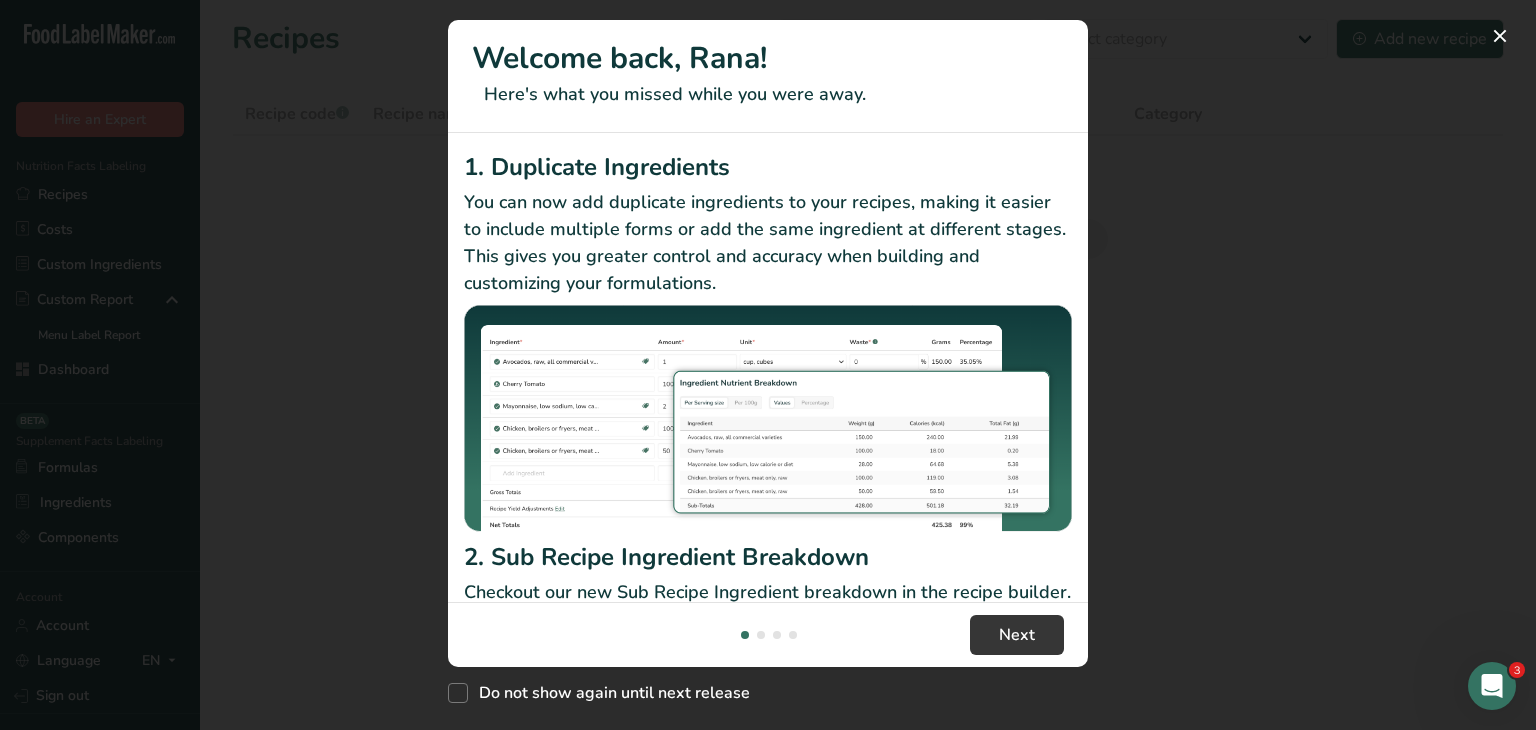 click on "Welcome back, [NAME]!
Here's what you missed while you were away." at bounding box center [768, 76] 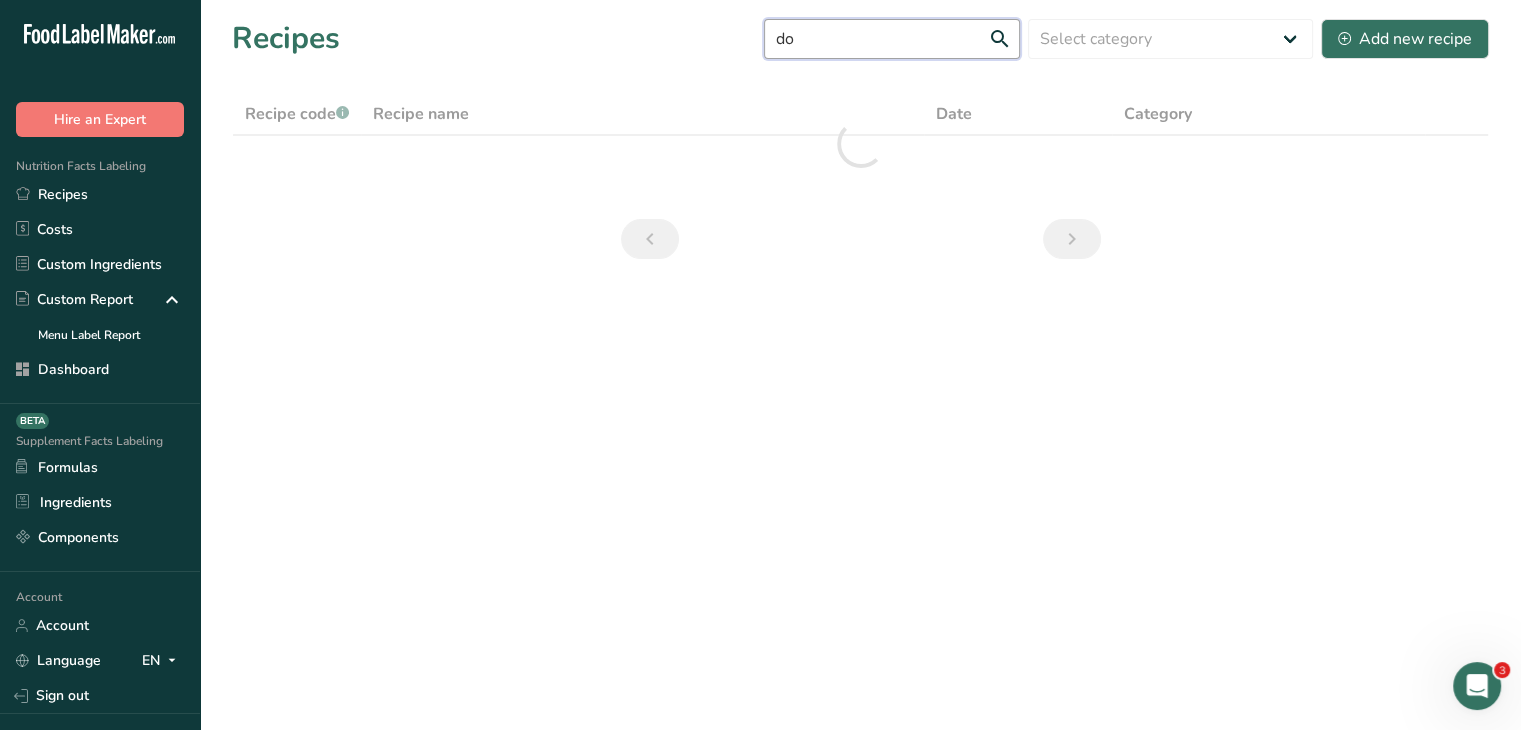 click on "do" at bounding box center [892, 39] 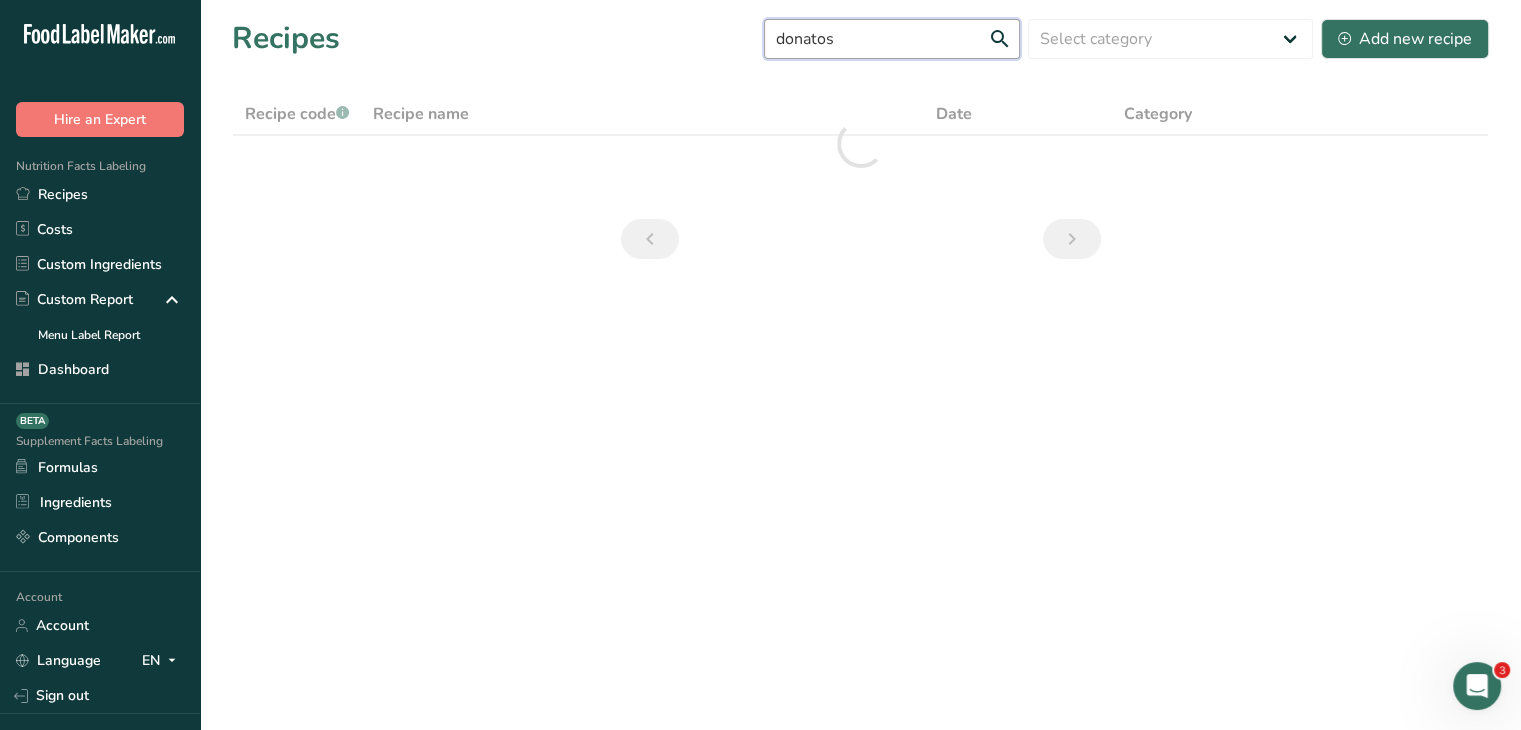 type on "donatos" 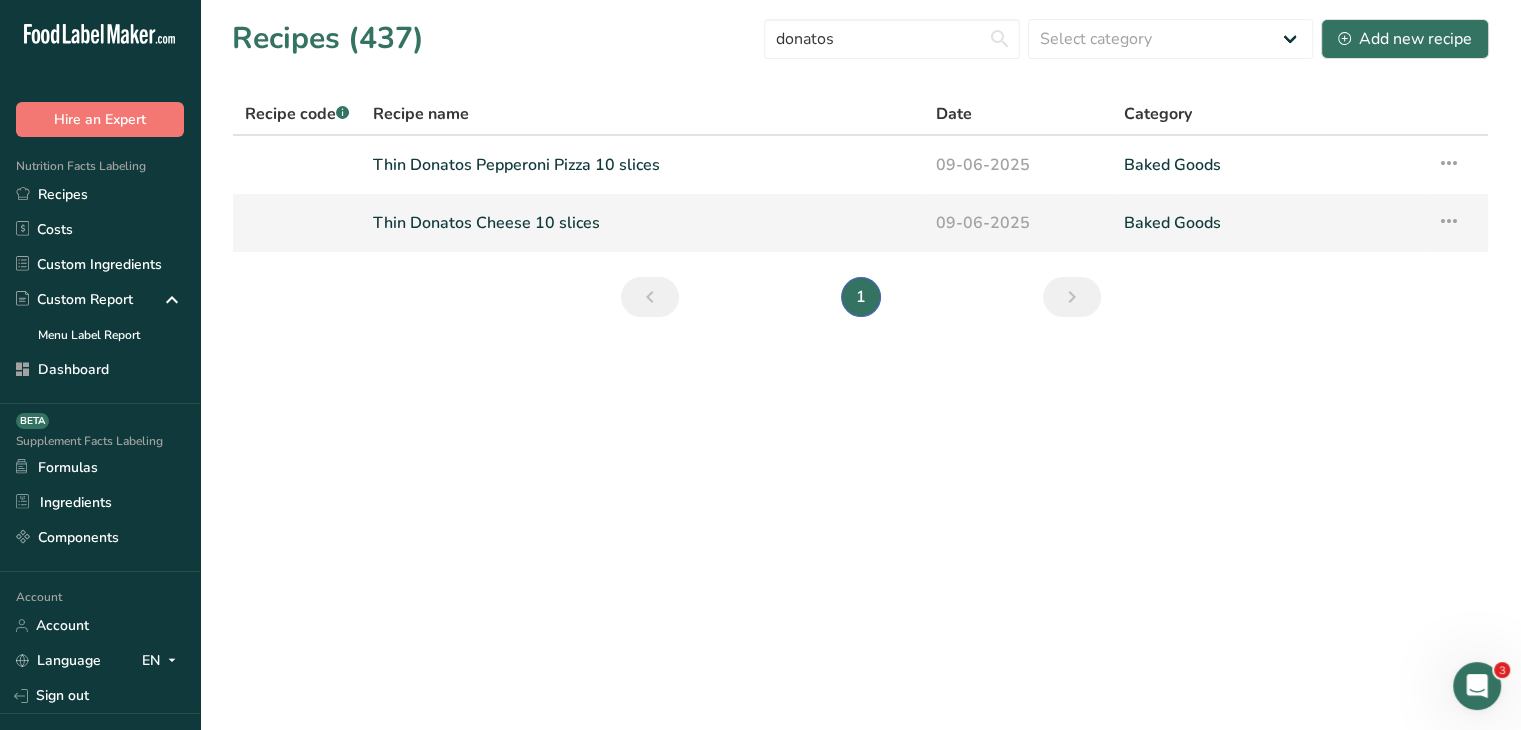 click on "Thin Donatos Cheese 10 slices" at bounding box center [642, 223] 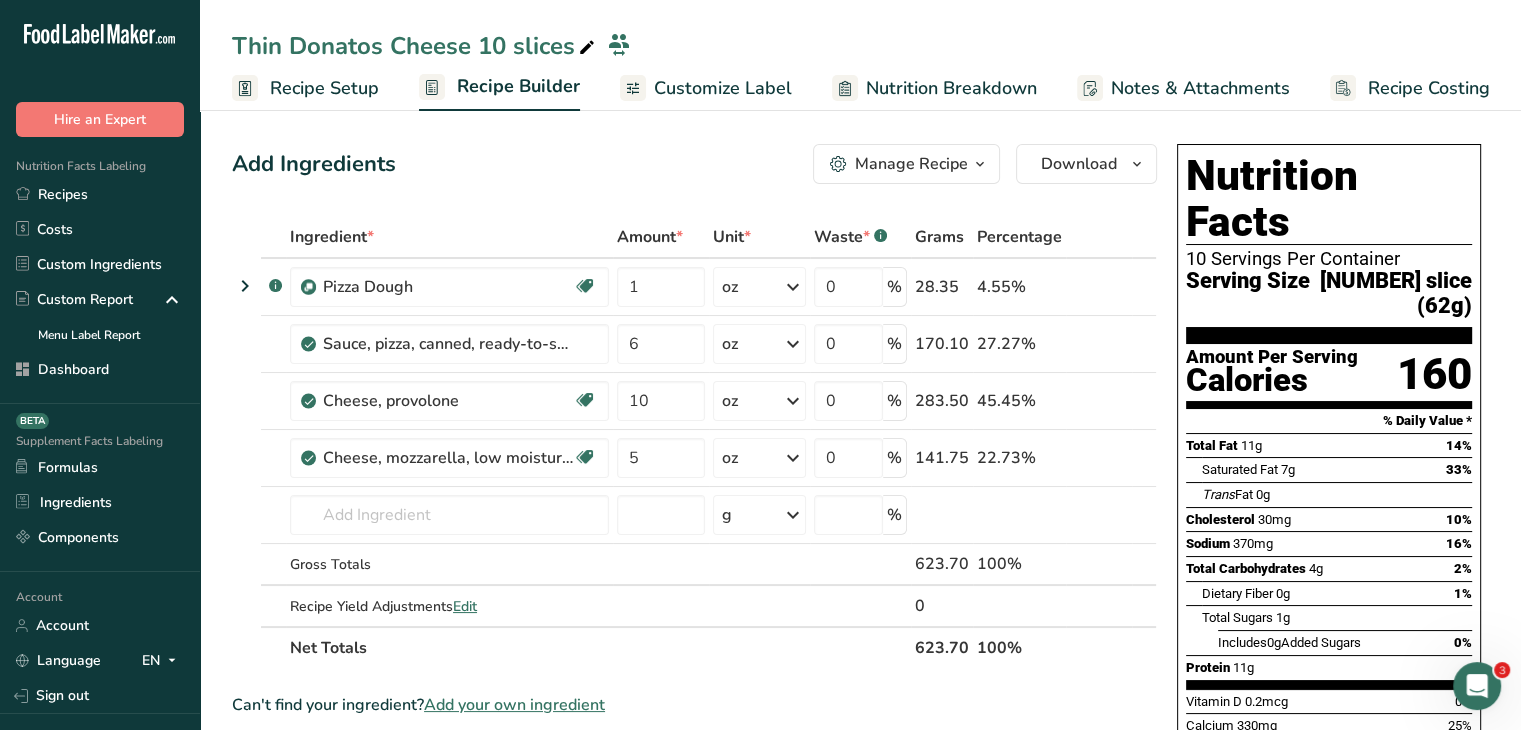 click on "Customize Label" at bounding box center [723, 88] 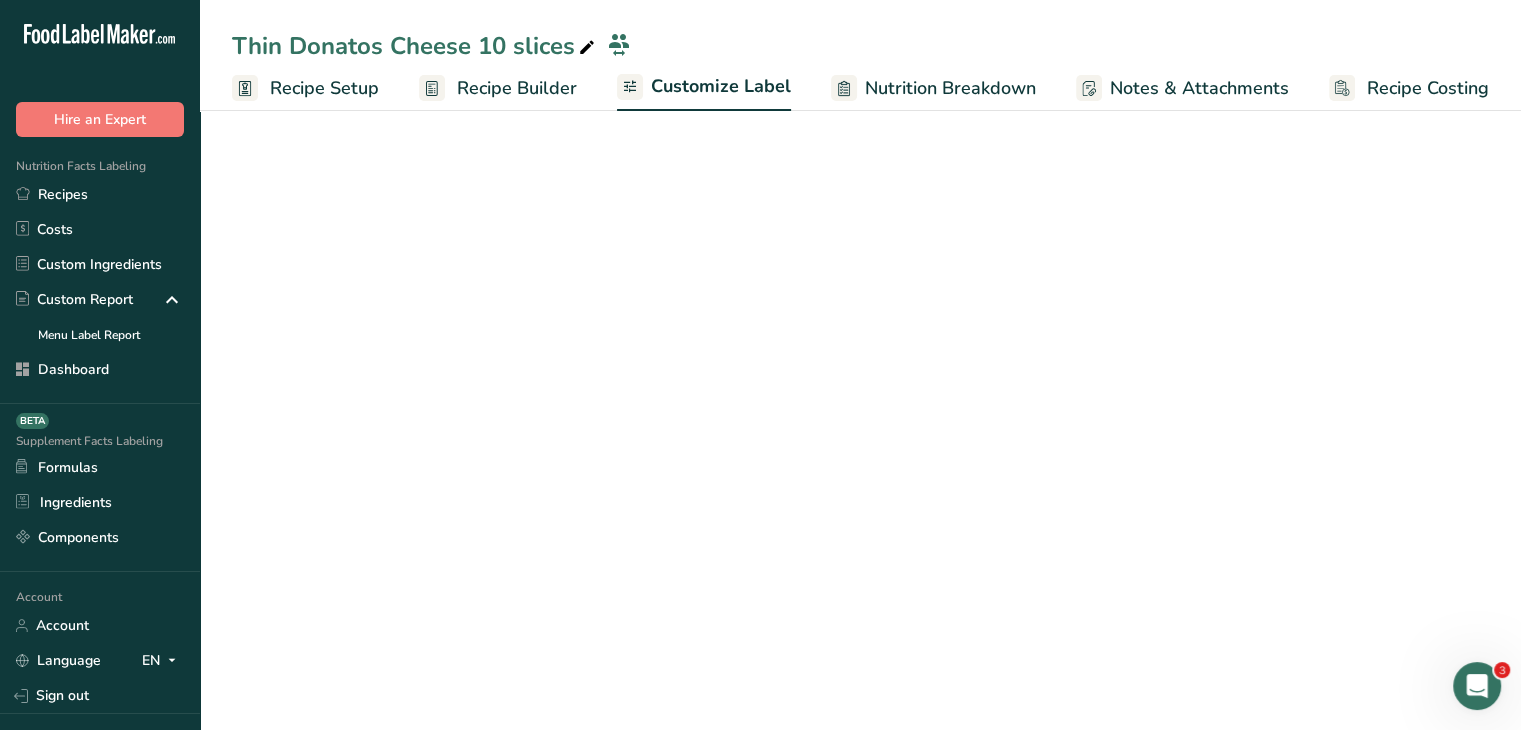 scroll, scrollTop: 0, scrollLeft: 0, axis: both 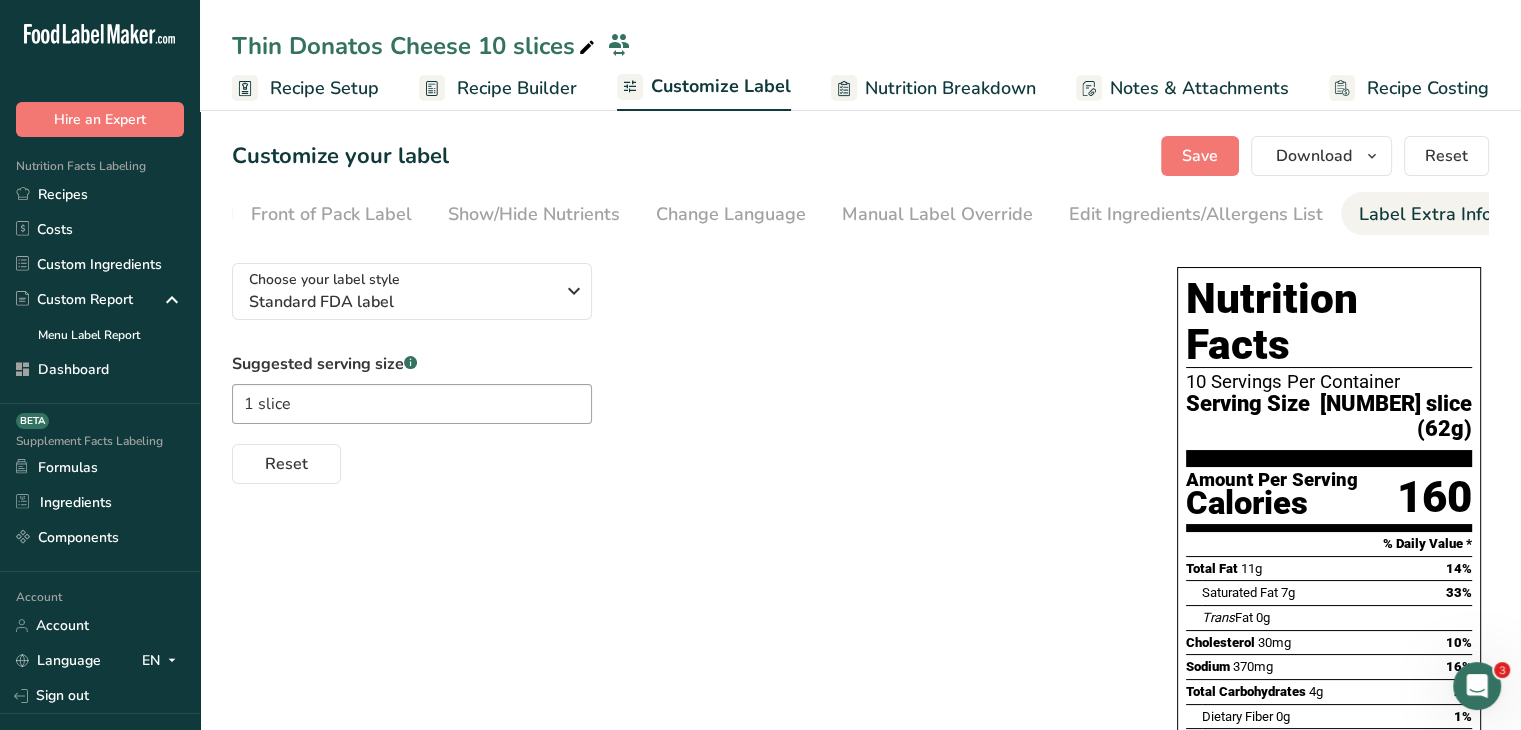 click on "Label Extra Info" at bounding box center [1425, 214] 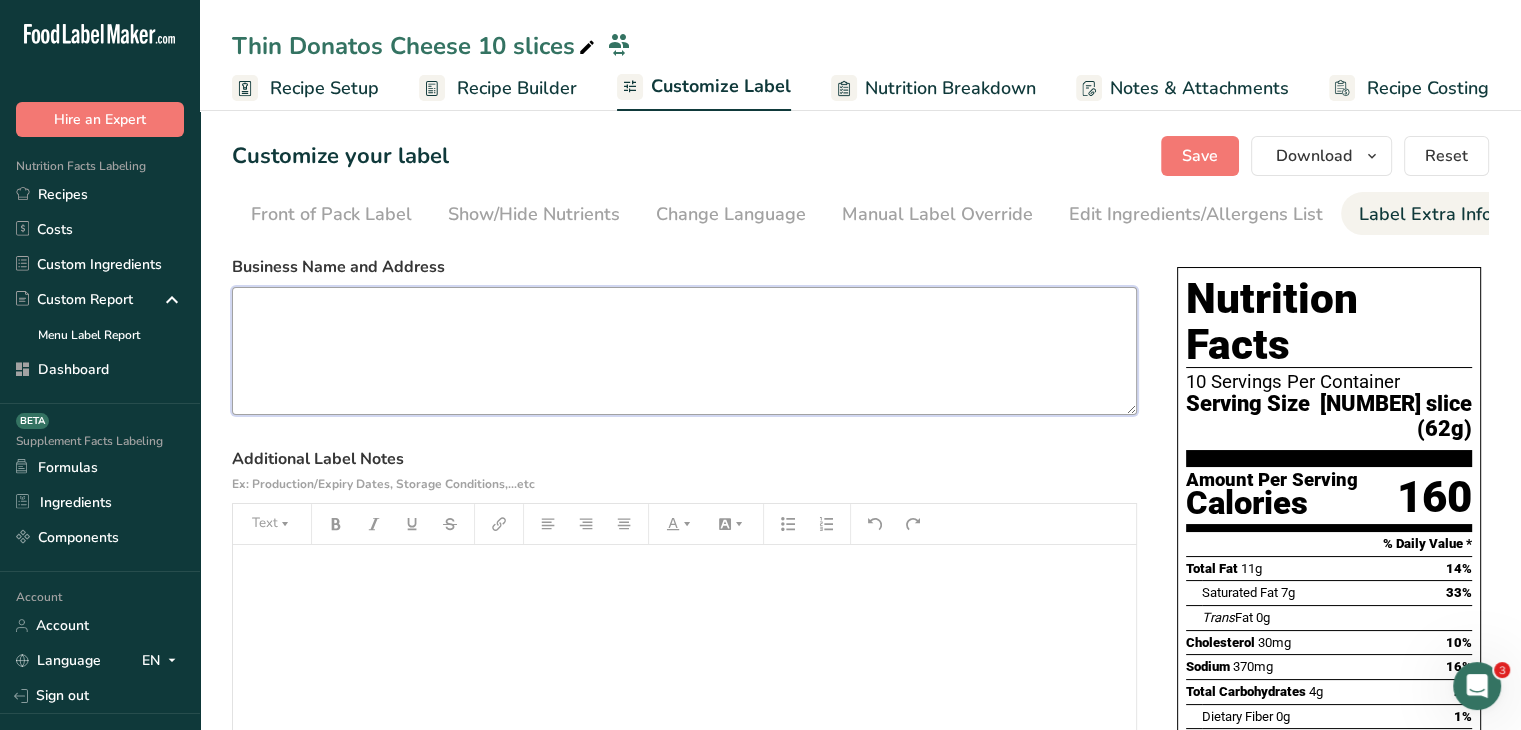 click at bounding box center [684, 351] 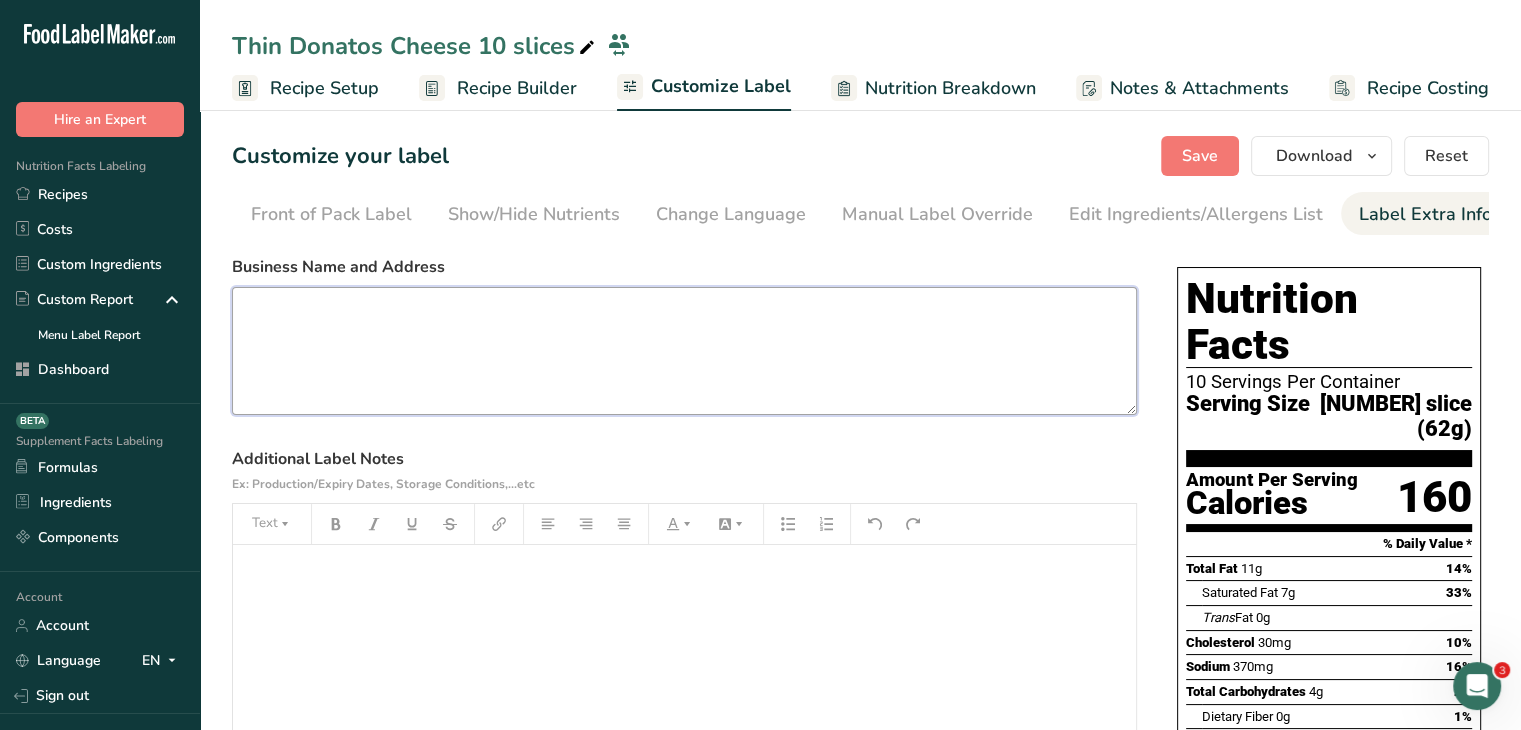 paste on "[NUMBER] [STREET] [CITY] [STATE]" 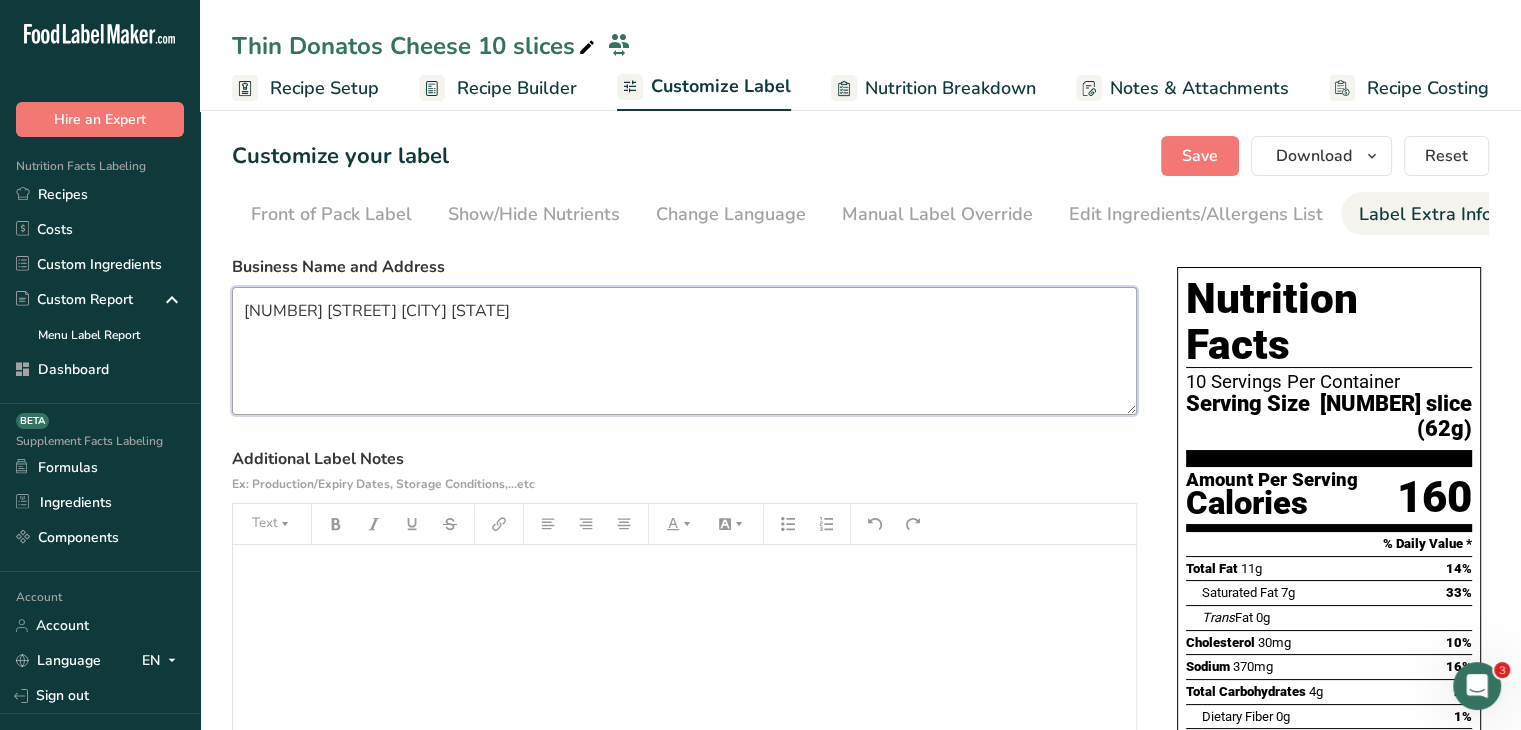 click on "[NUMBER] [STREET] [CITY] [STATE]" at bounding box center (684, 351) 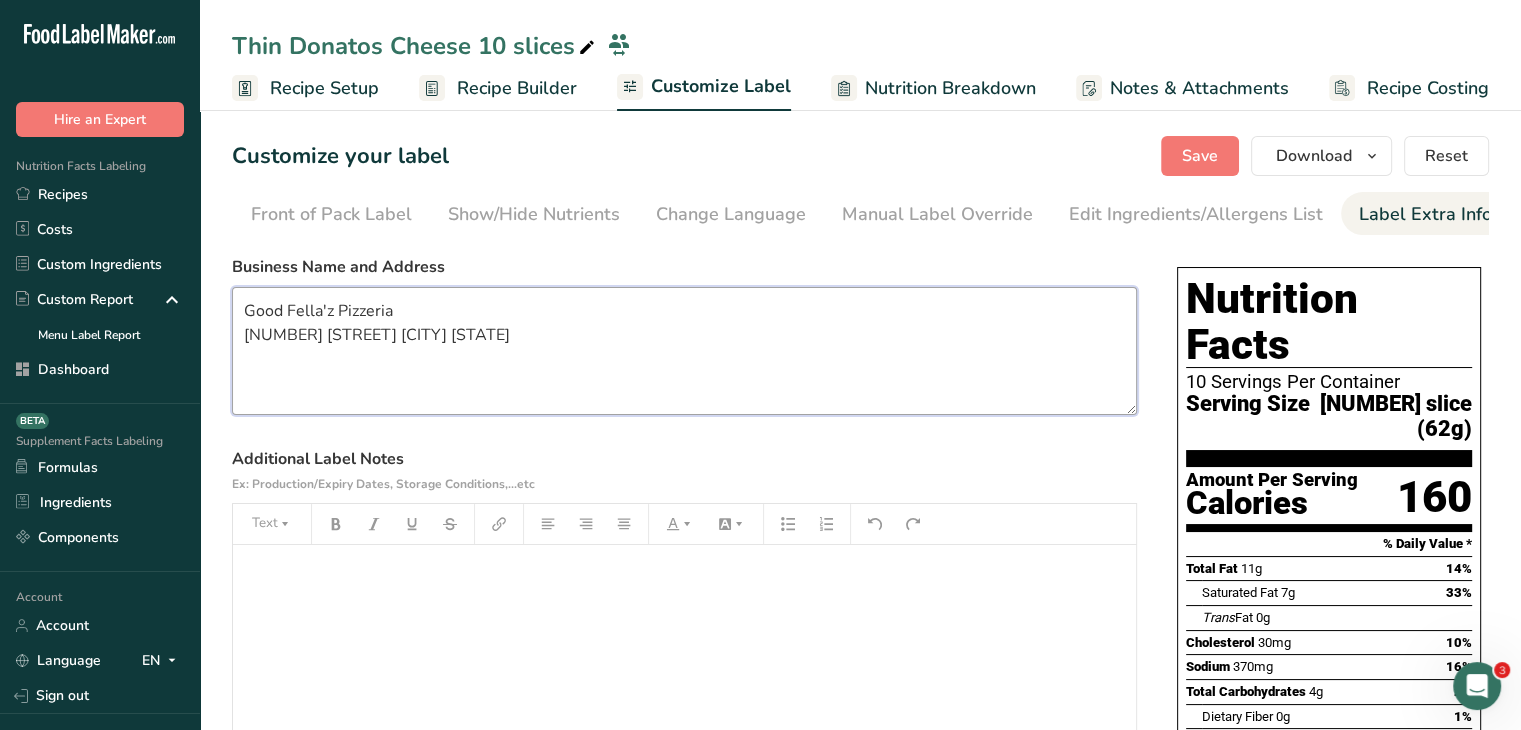 click on "Good Fella'z Pizzeria
[NUMBER] [STREET] [CITY] [STATE]" at bounding box center (684, 351) 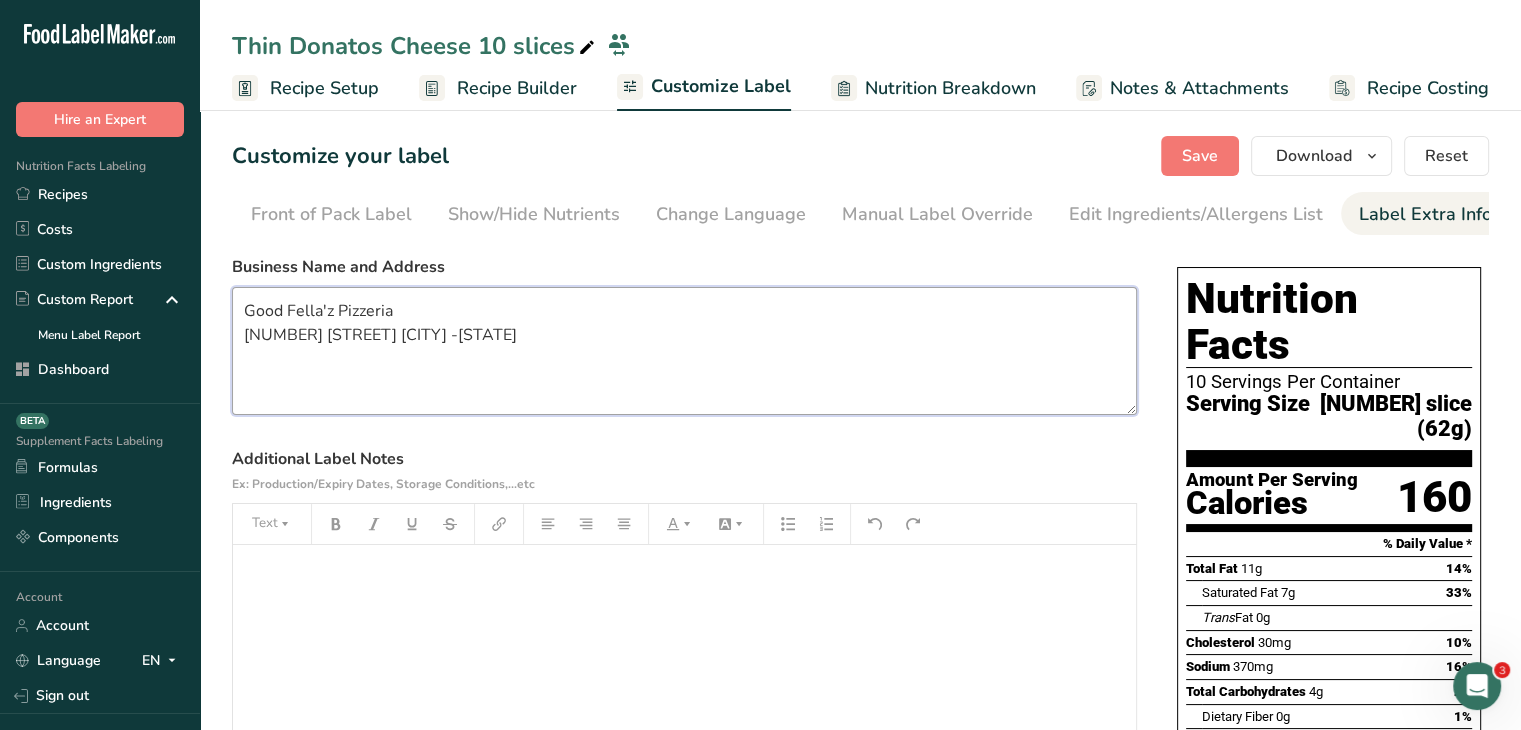 click on "Good Fella'z Pizzeria
[NUMBER] [STREET] [CITY] -[STATE]" at bounding box center (684, 351) 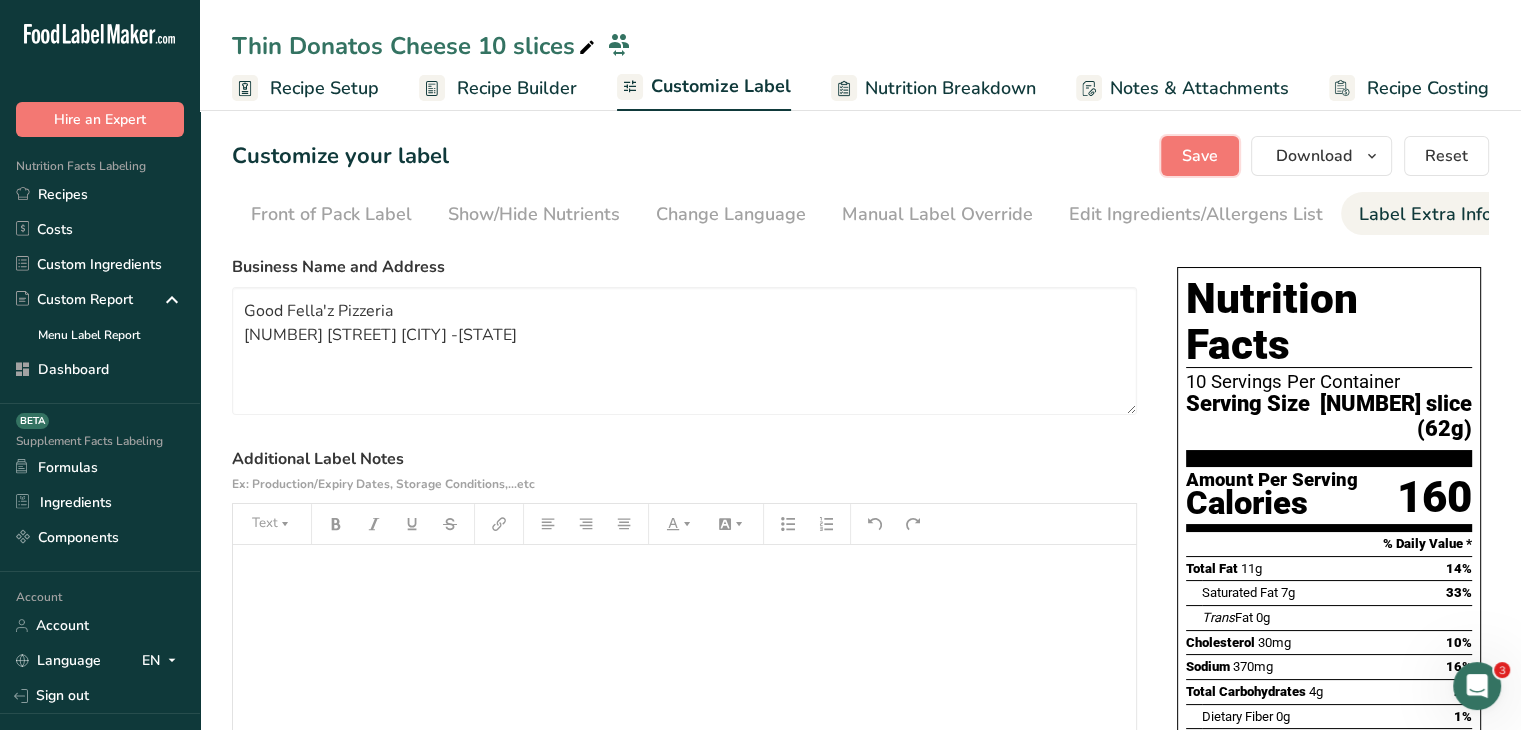 click on "Save" at bounding box center (1200, 156) 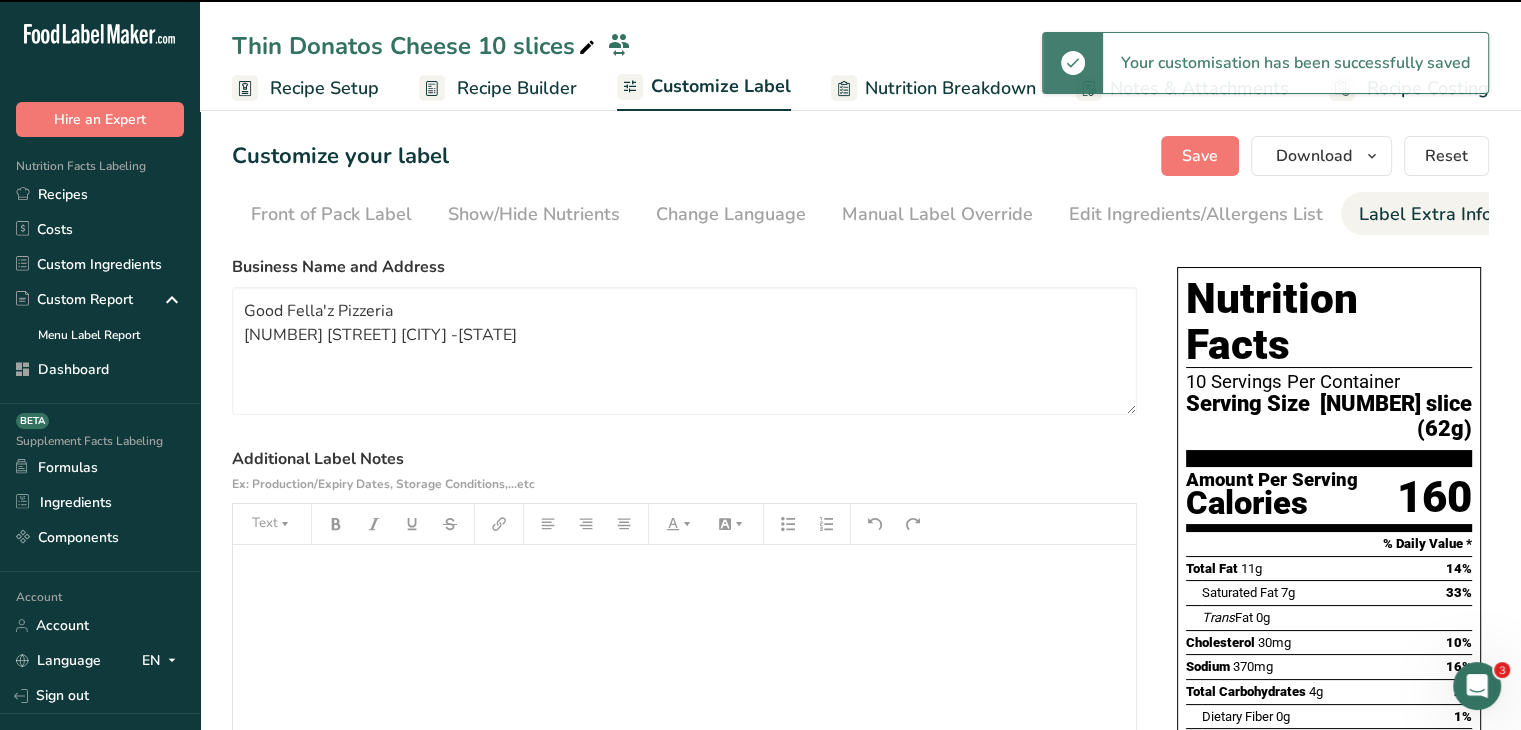 type on "Good Fella'z Pizzeria
[NUMBER] [STREET] [CITY] -[STATE]" 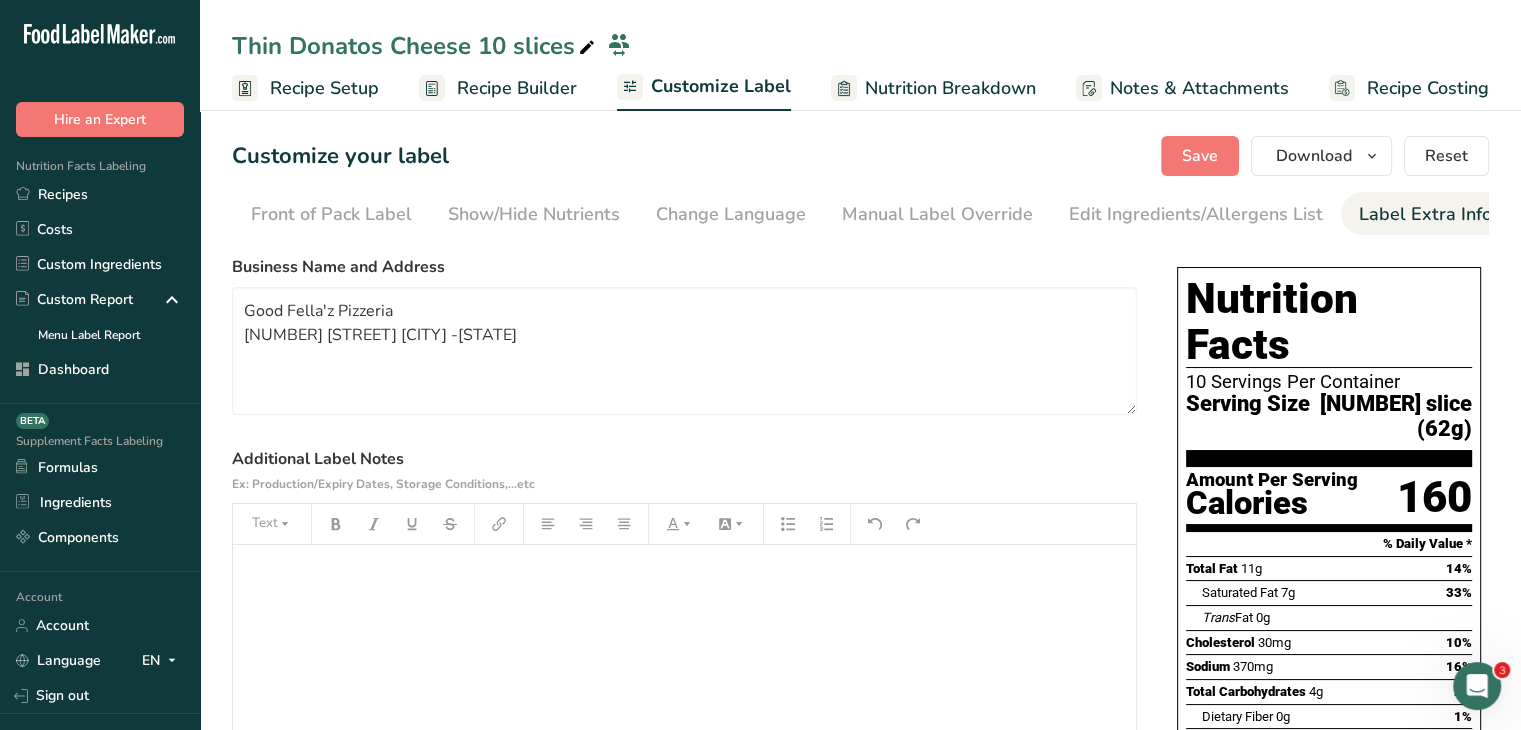 click on "Thin Donatos Cheese 10 slices" at bounding box center [415, 46] 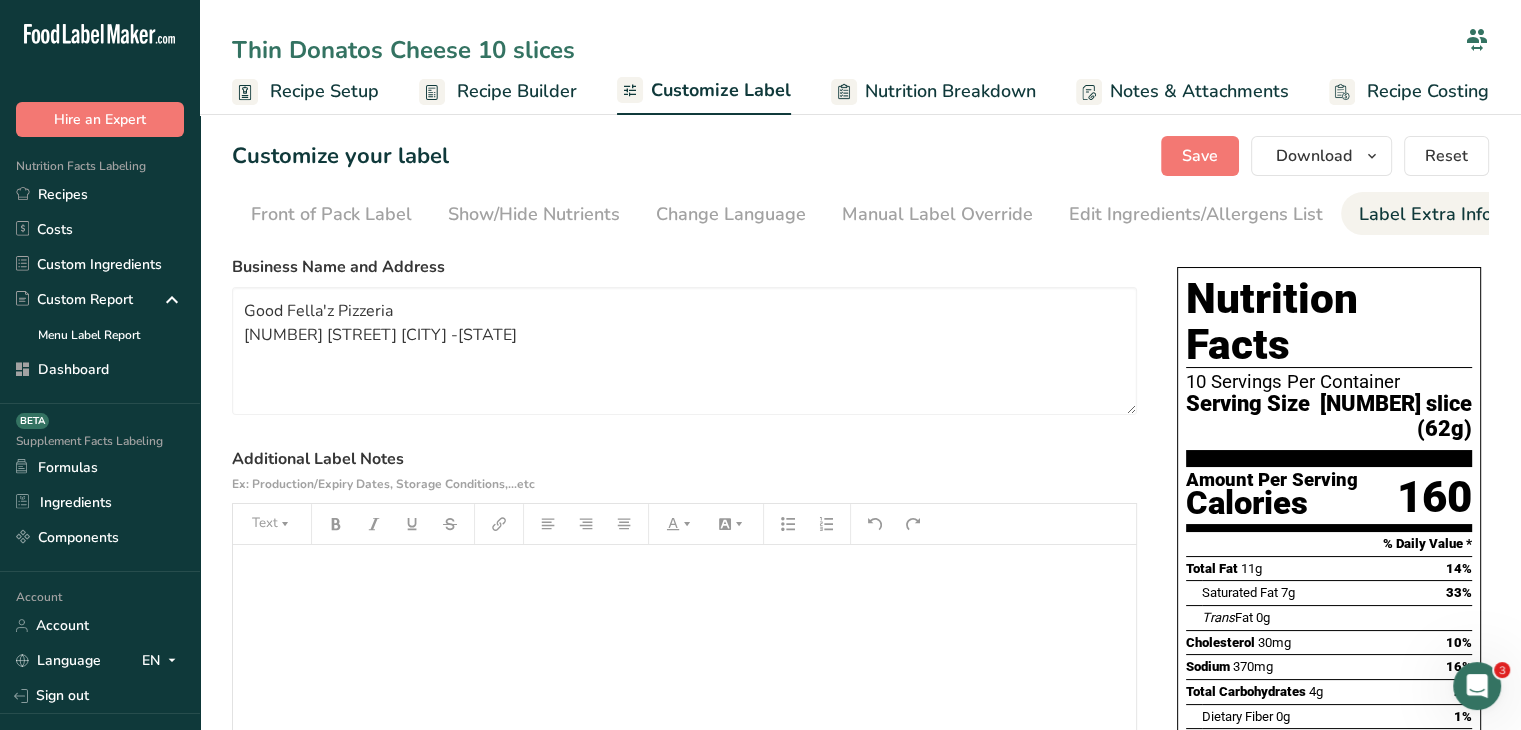 click on "Thin Donatos Cheese 10 slices" at bounding box center (844, 50) 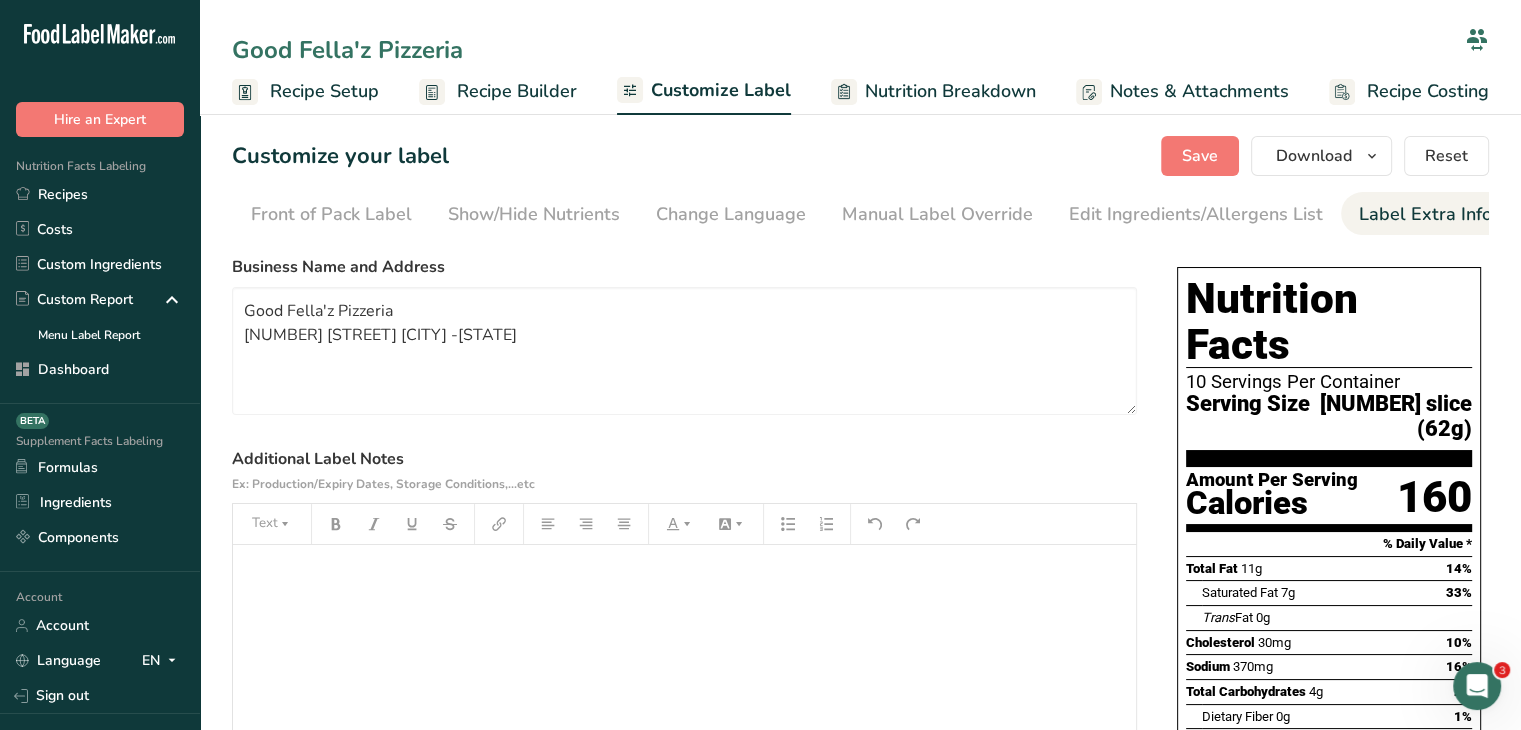type on "Good Fella'z Pizzeria" 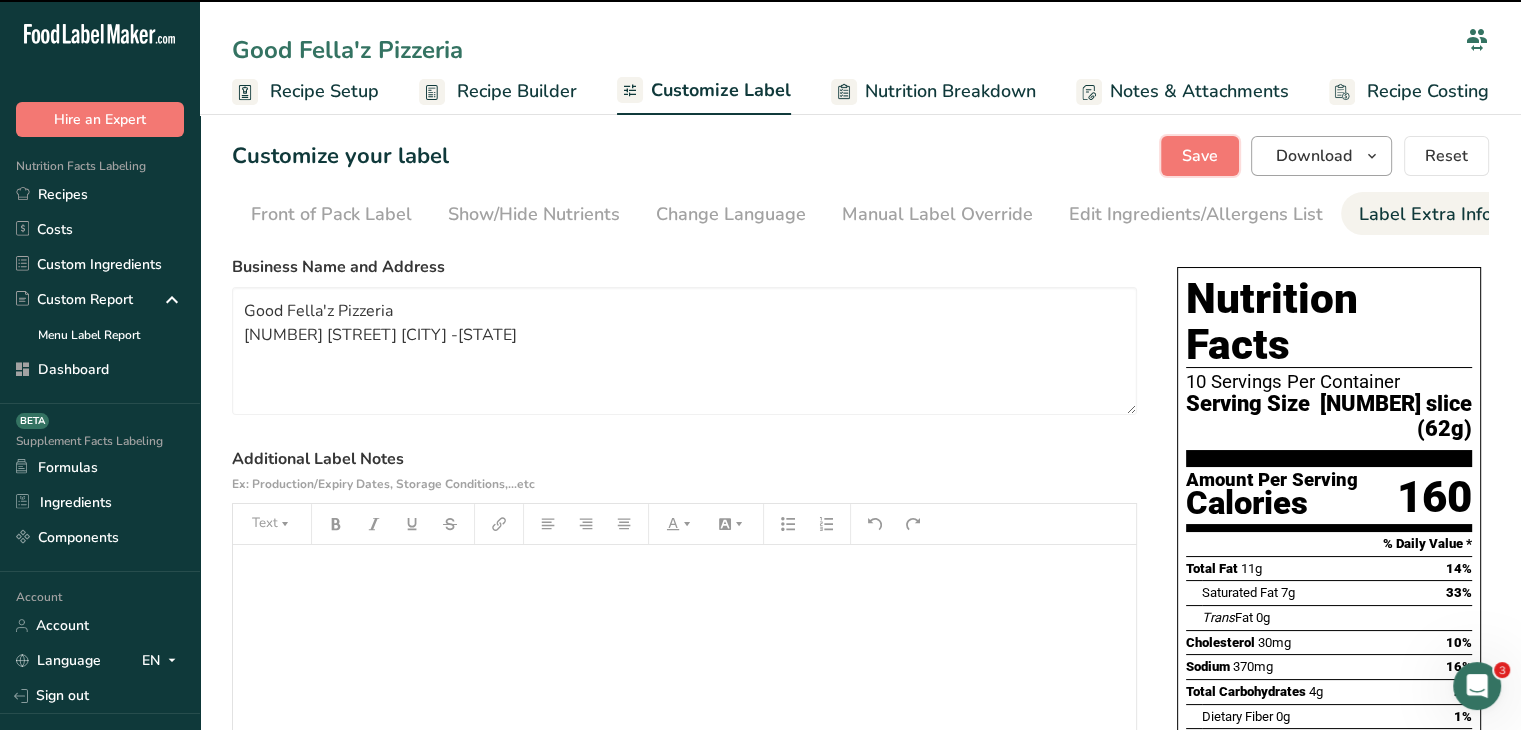 drag, startPoint x: 1172, startPoint y: 171, endPoint x: 1310, endPoint y: 164, distance: 138.17743 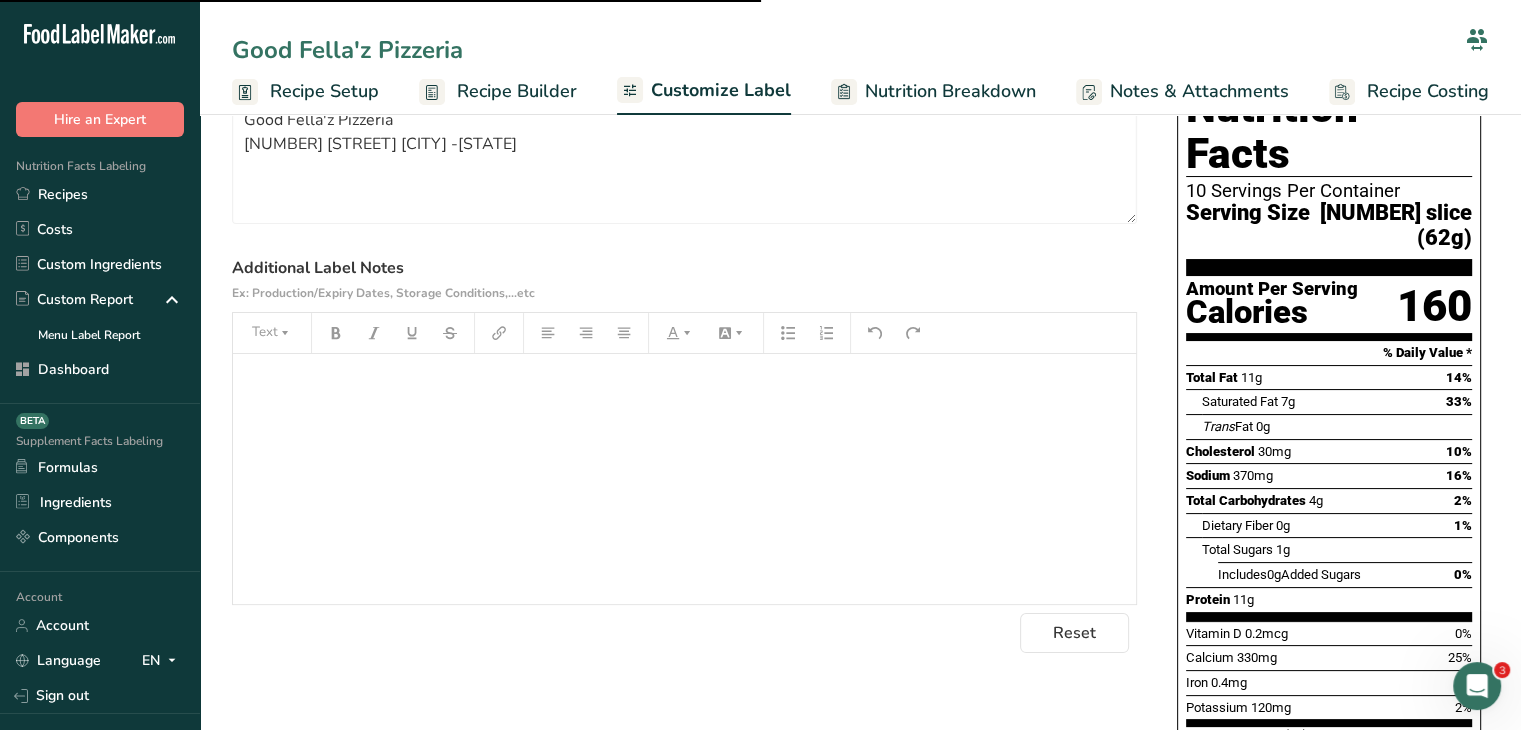 scroll, scrollTop: 360, scrollLeft: 0, axis: vertical 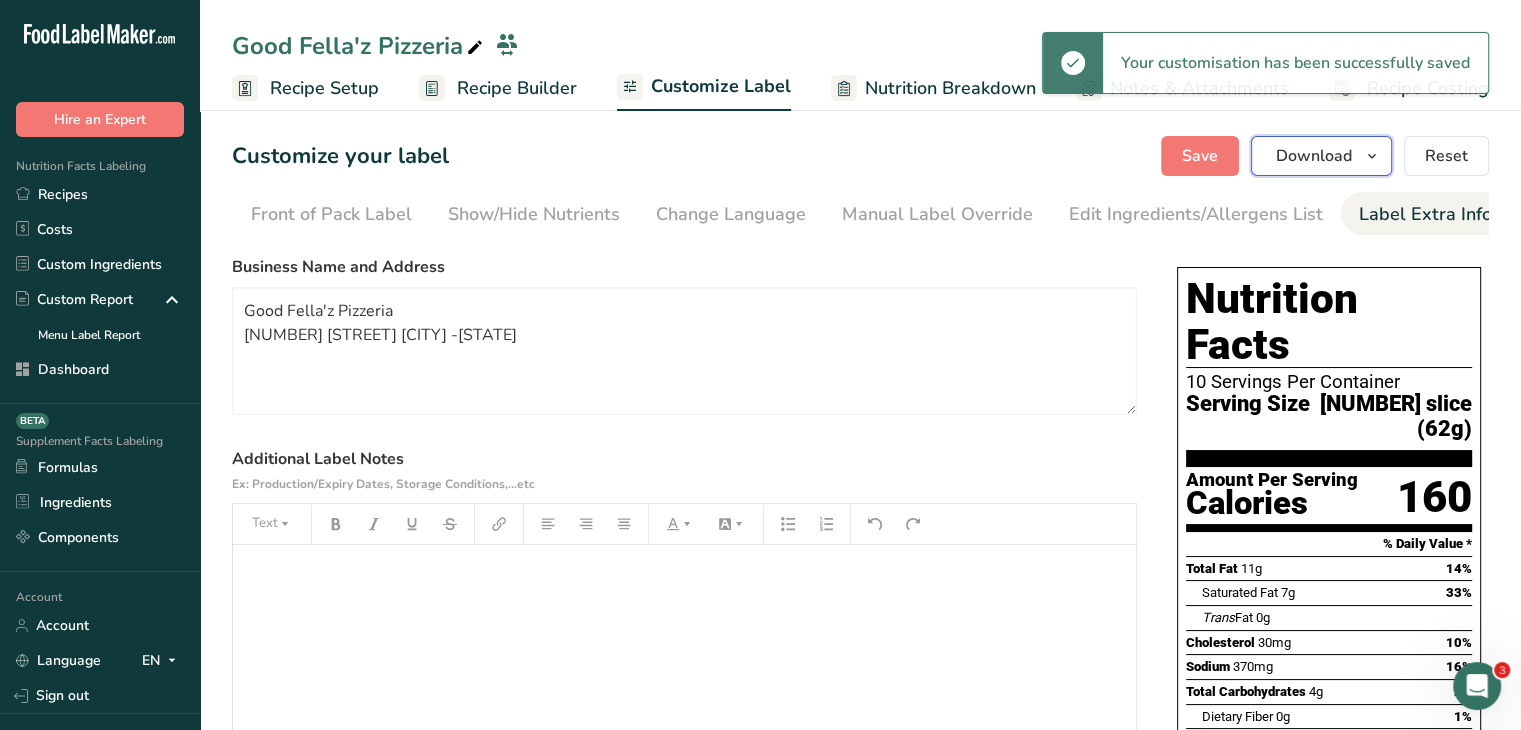 click on "Download" at bounding box center (1314, 156) 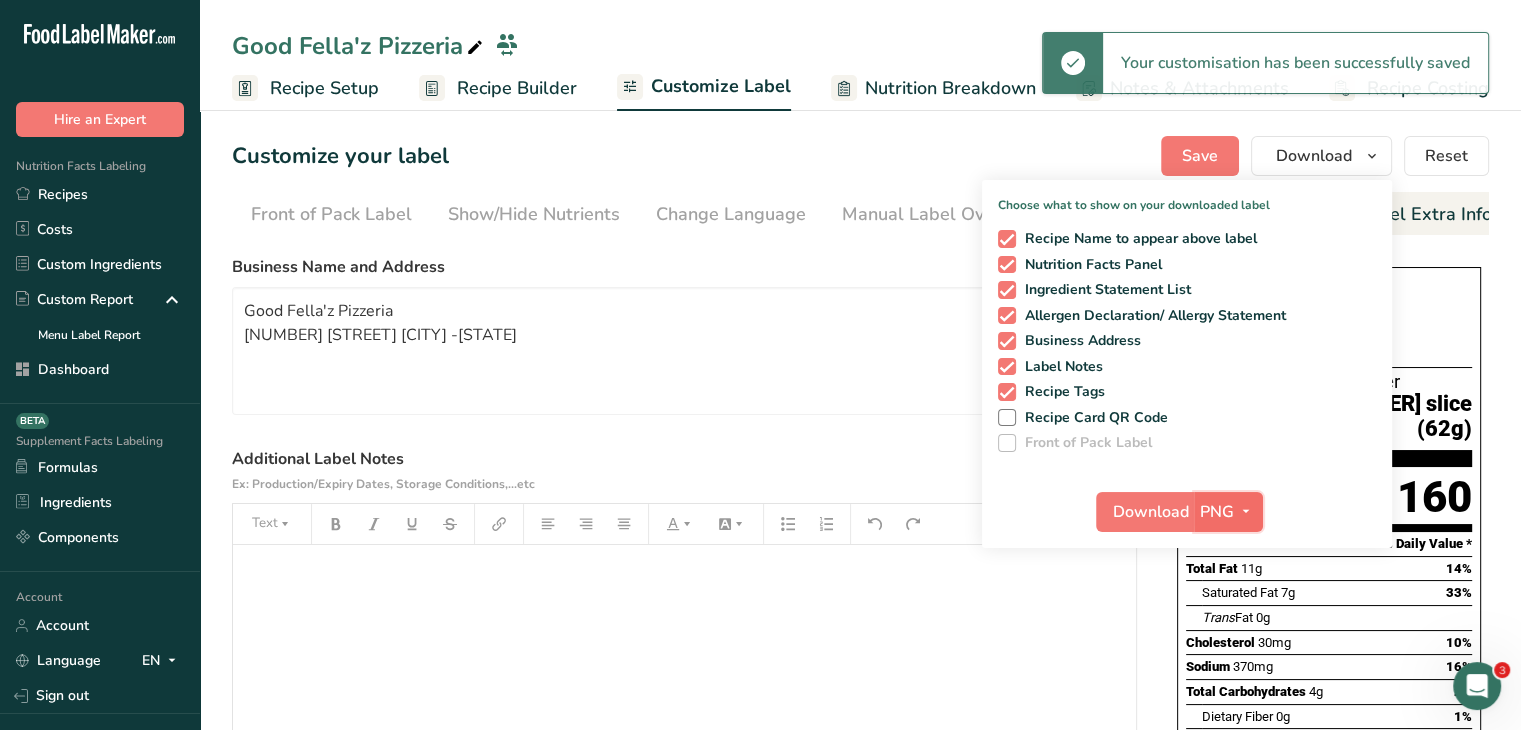 click at bounding box center [1246, 511] 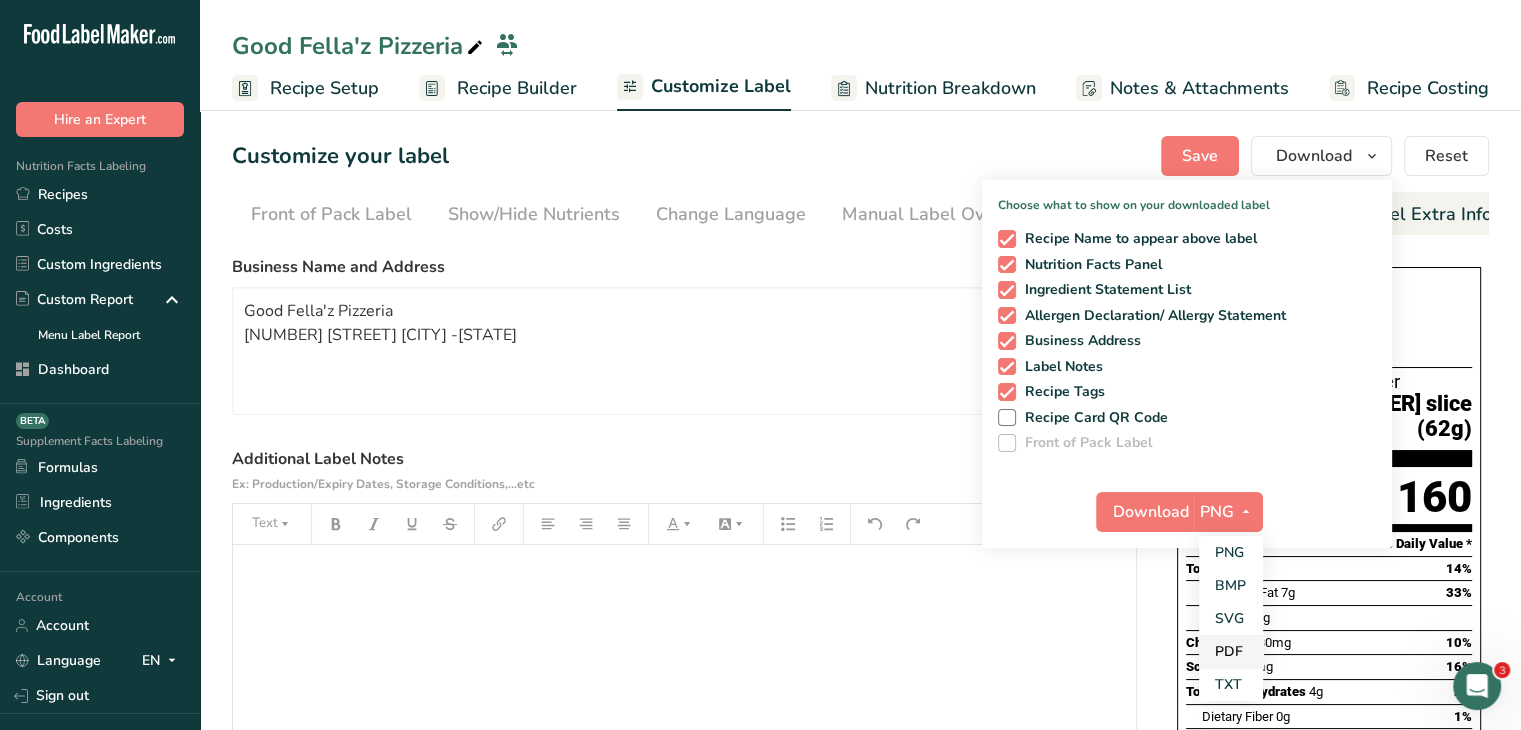 click on "PDF" at bounding box center [1231, 651] 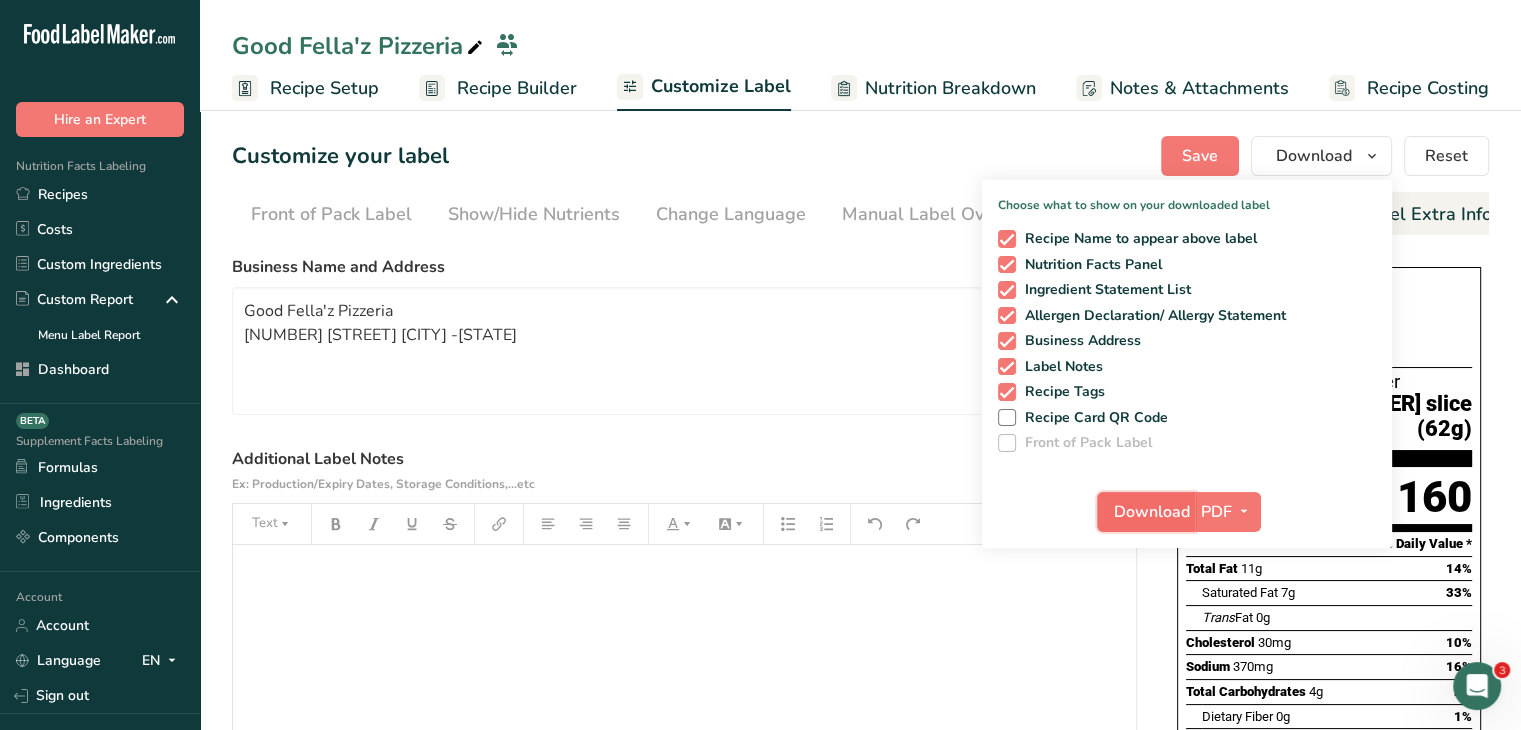 click on "Download" at bounding box center [1152, 512] 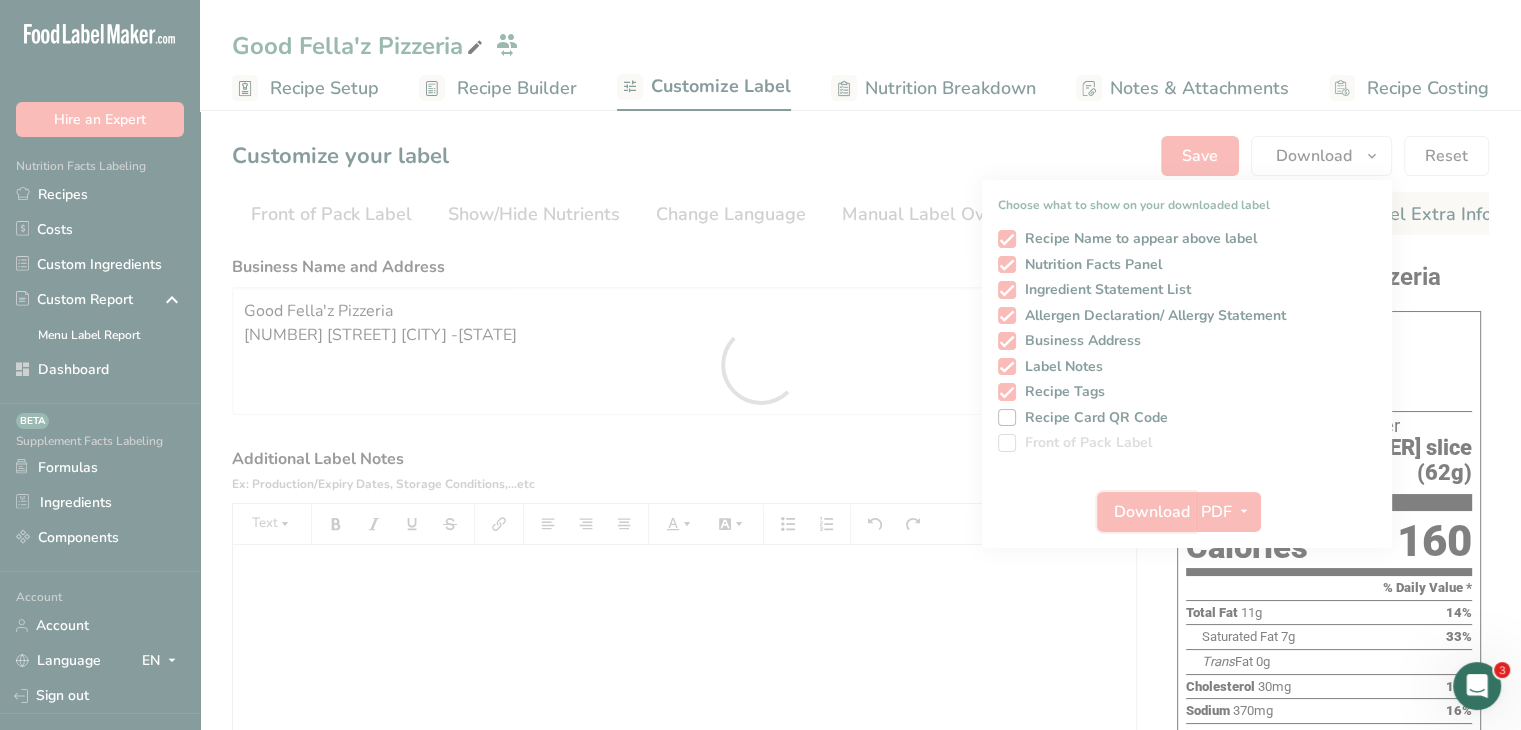 scroll, scrollTop: 0, scrollLeft: 0, axis: both 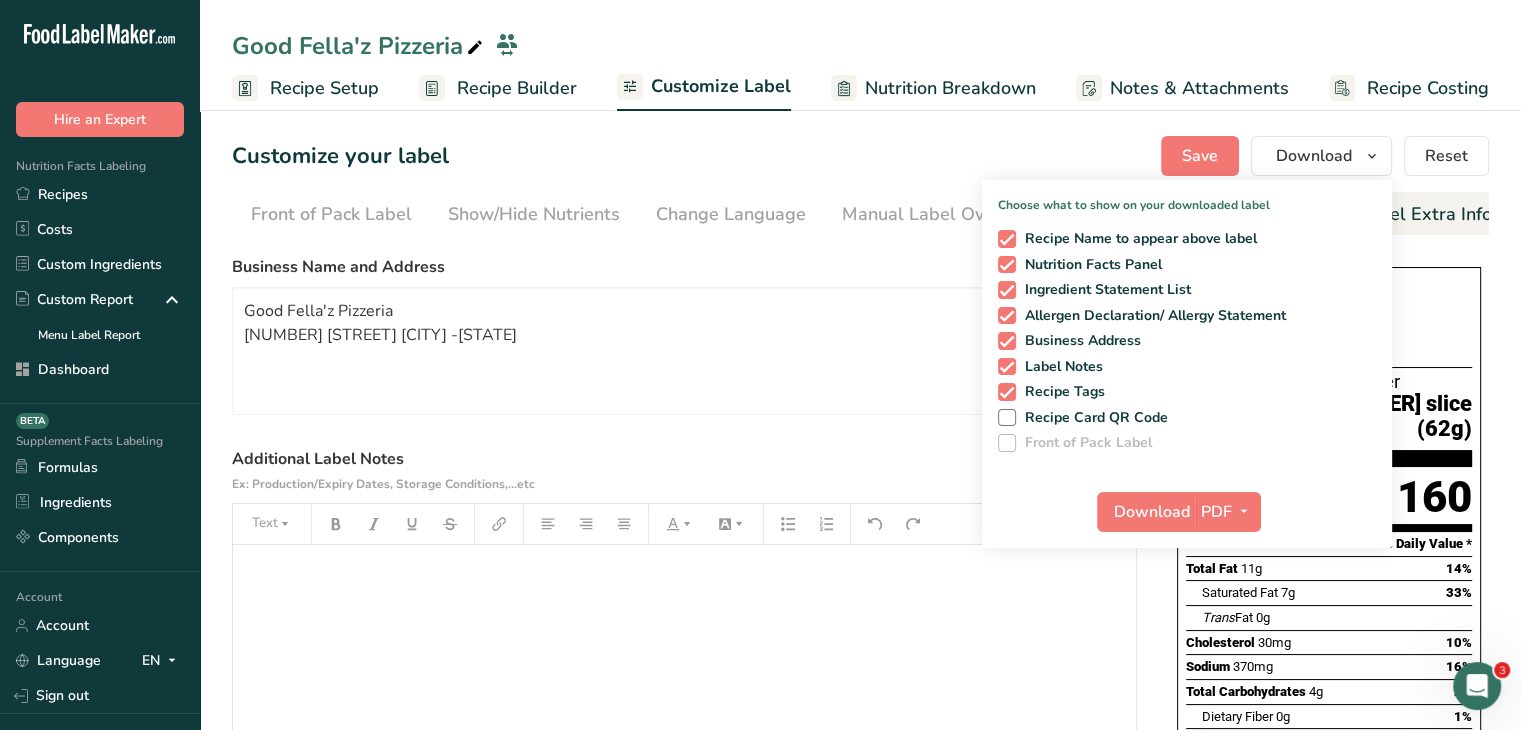 click on "Recipe Builder" at bounding box center (517, 88) 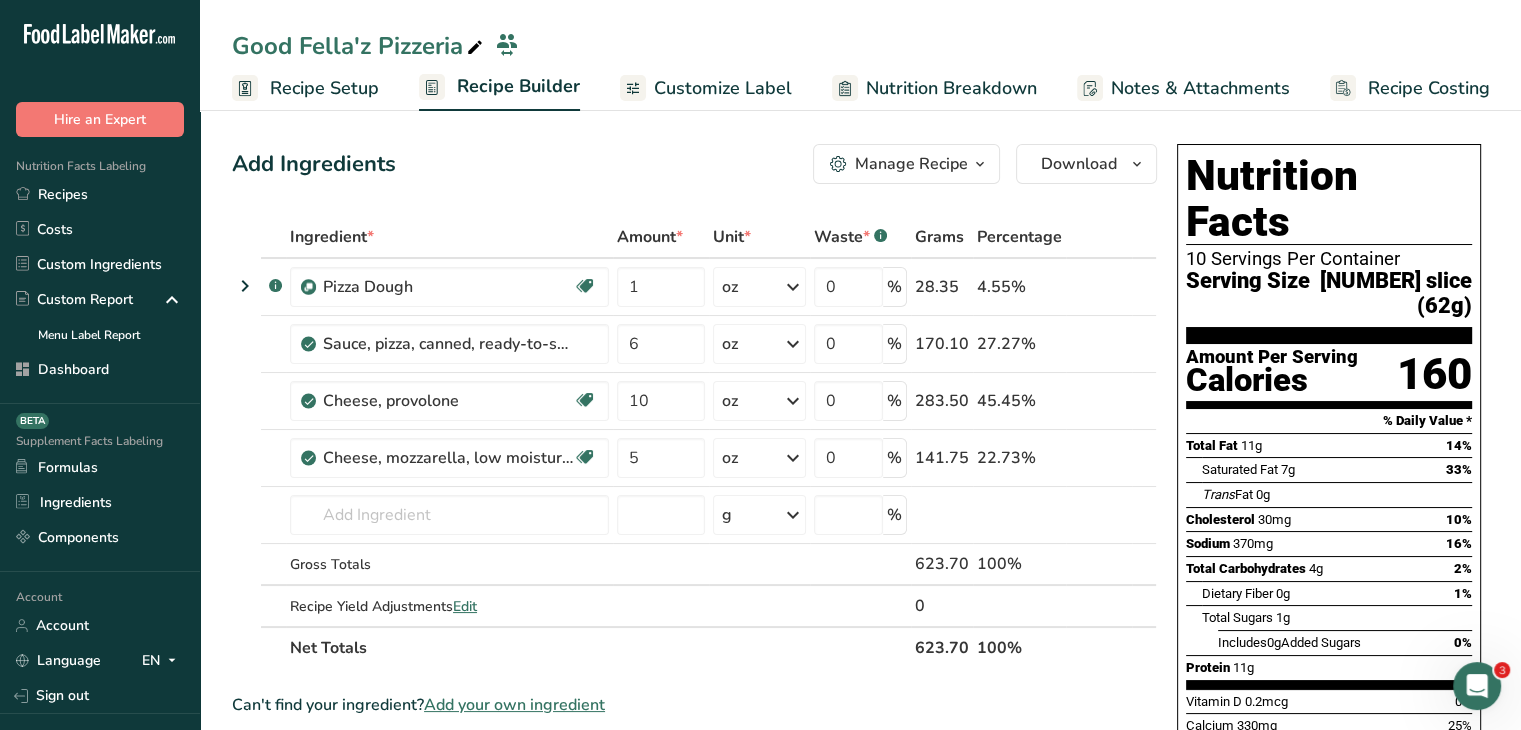 click on "Recipe Setup" at bounding box center (324, 88) 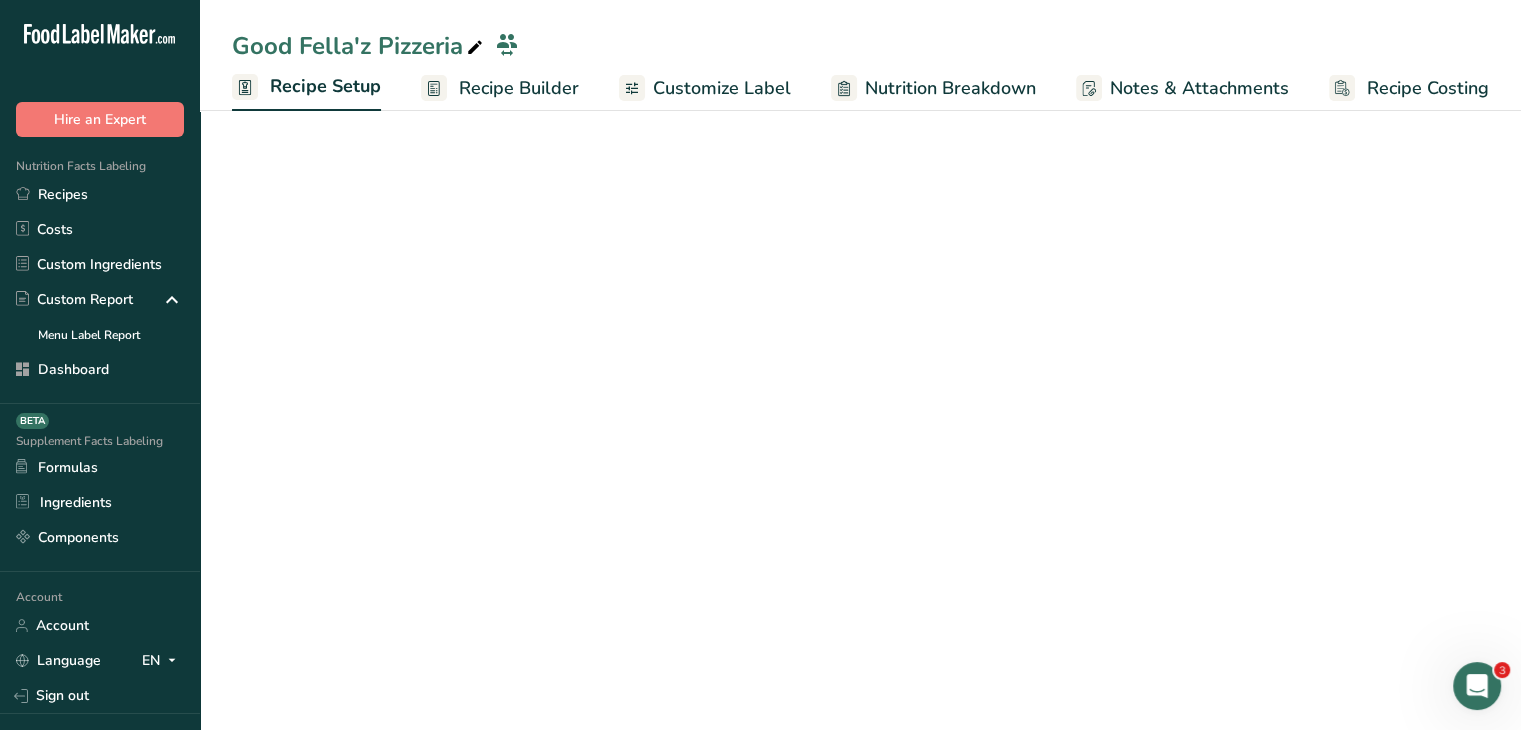 scroll, scrollTop: 0, scrollLeft: 0, axis: both 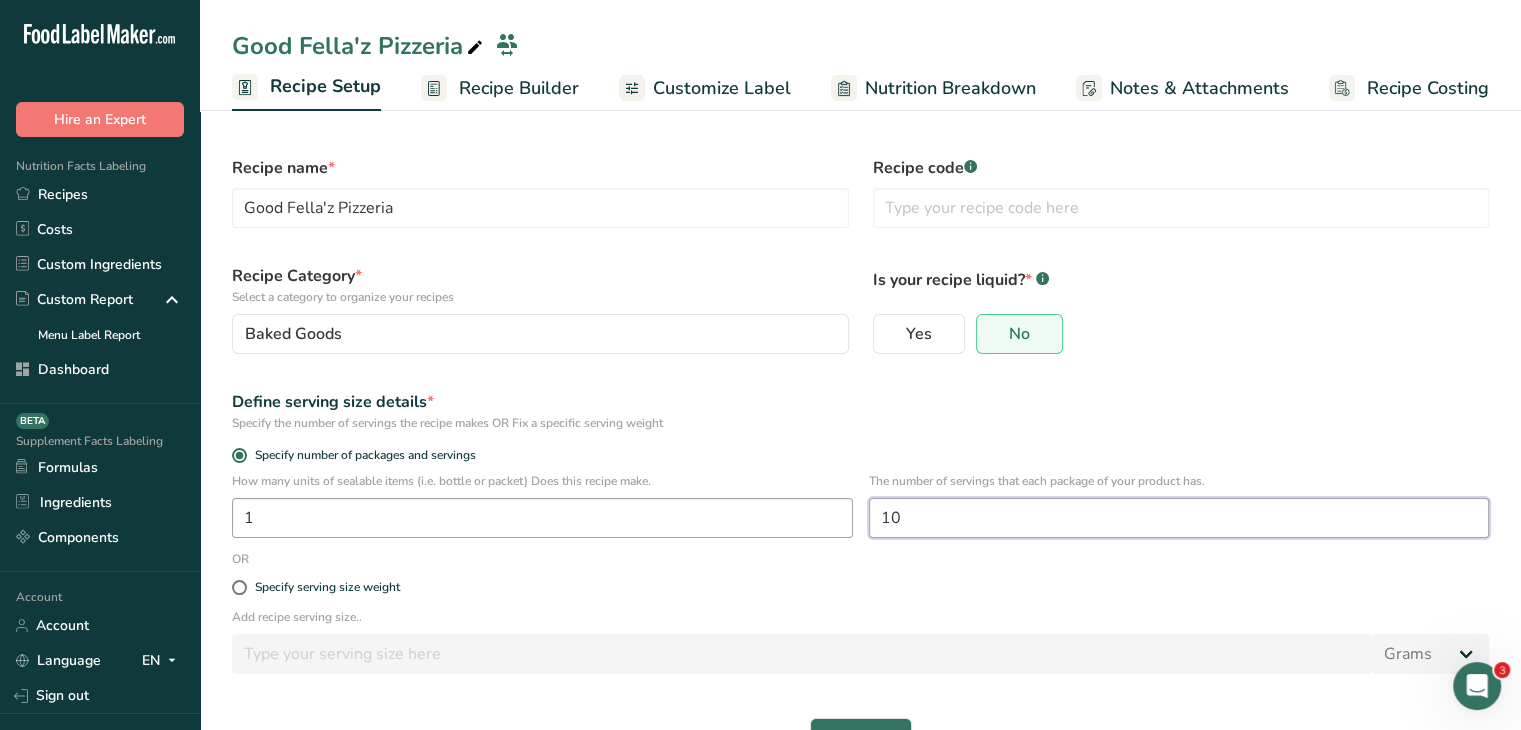 drag, startPoint x: 971, startPoint y: 504, endPoint x: 829, endPoint y: 497, distance: 142.17242 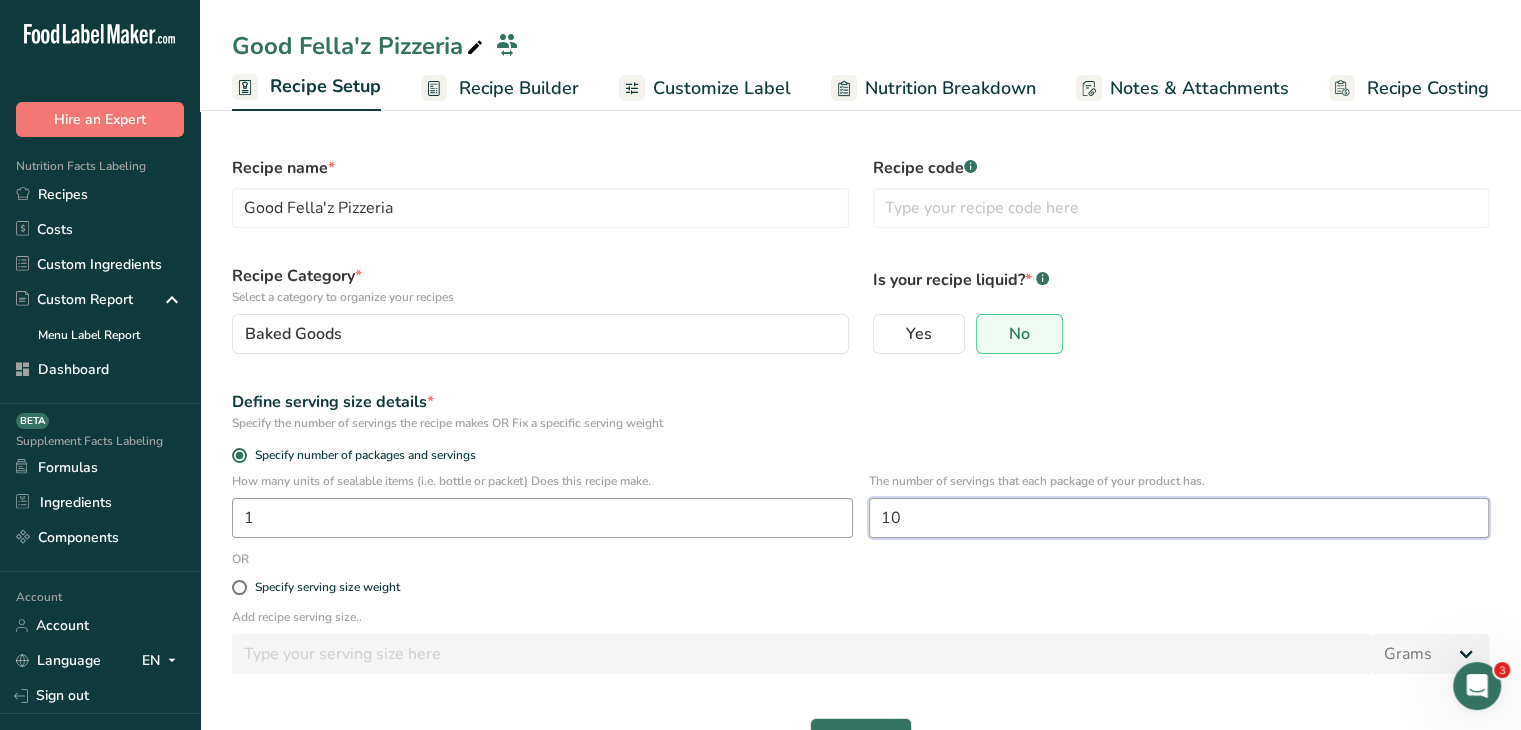 click on "How many units of sealable items (i.e. bottle or packet) Does this recipe make.
1
The number of servings that each package of your product has.
10" at bounding box center (860, 511) 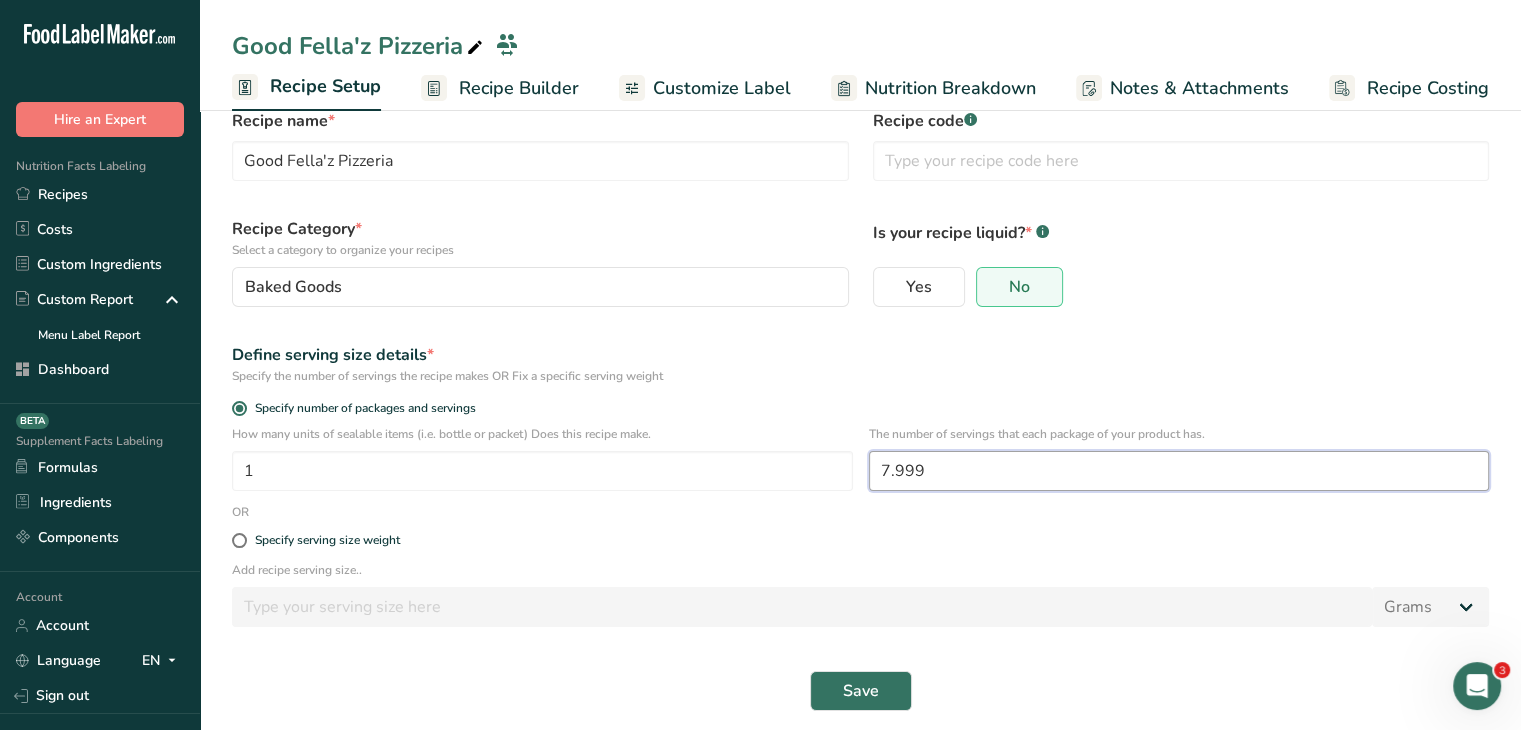 scroll, scrollTop: 60, scrollLeft: 0, axis: vertical 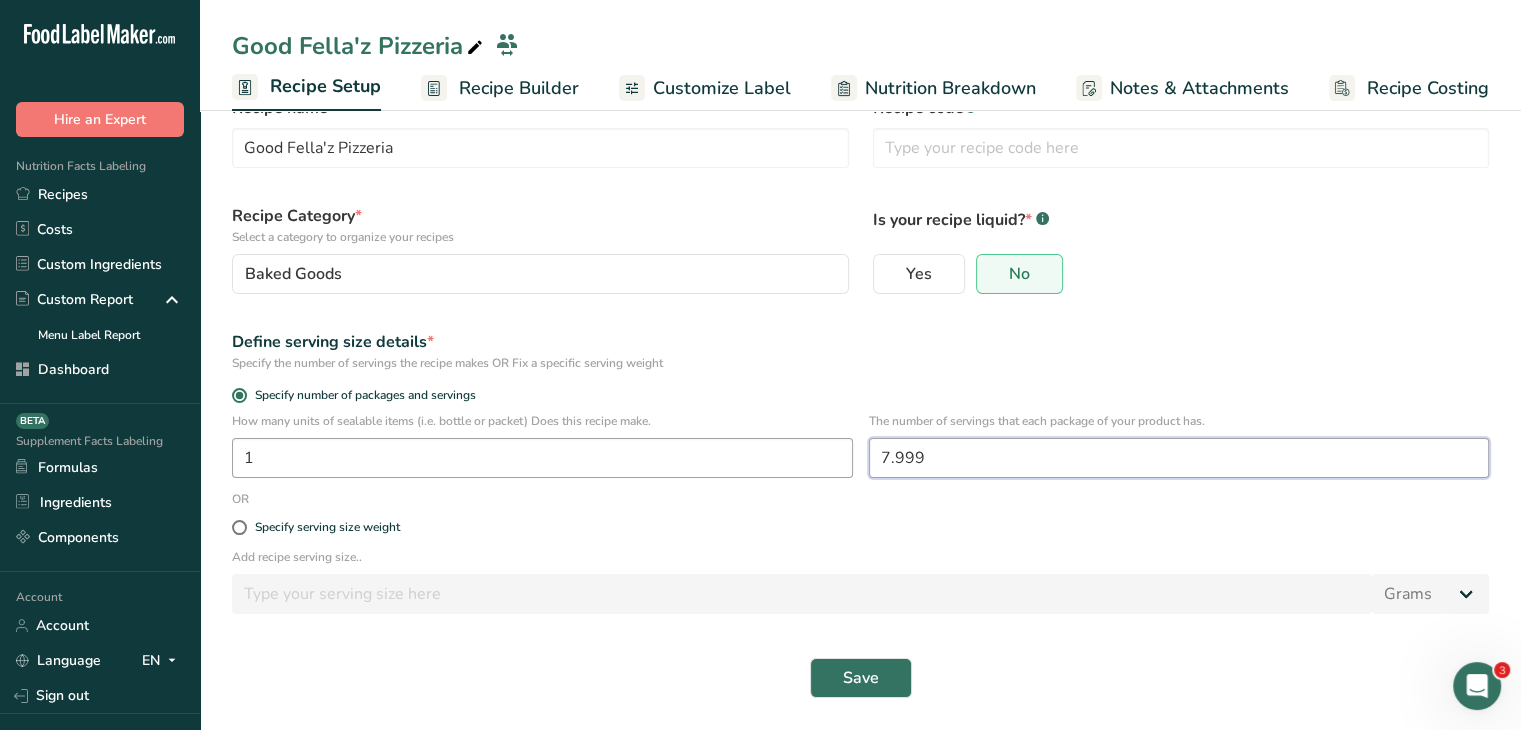 drag, startPoint x: 955, startPoint y: 468, endPoint x: 812, endPoint y: 472, distance: 143.05594 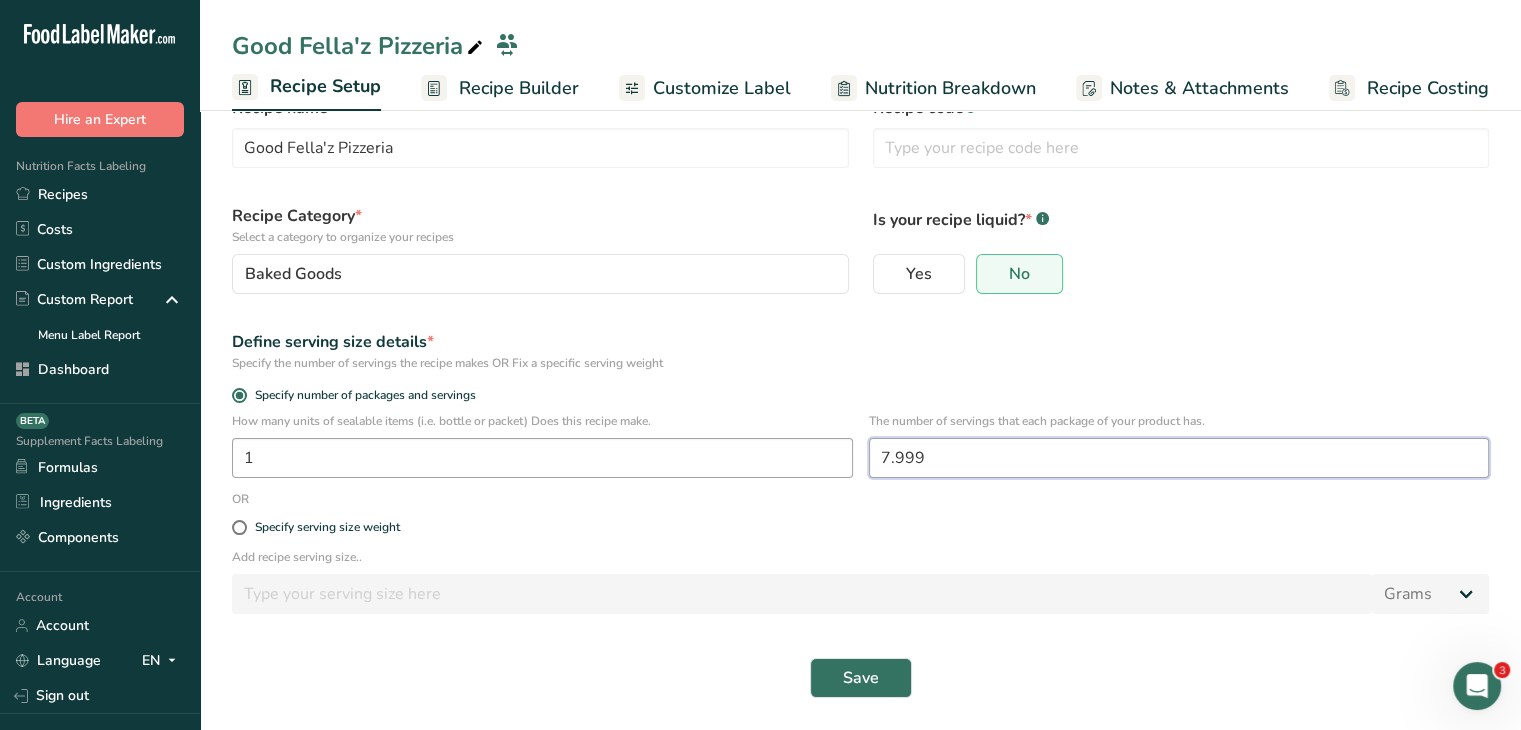 click on "How many units of sealable items (i.e. bottle or packet) Does this recipe make.
[NUMBER]
The number of servings that each package of your product has.
[NUMBER]" at bounding box center [860, 451] 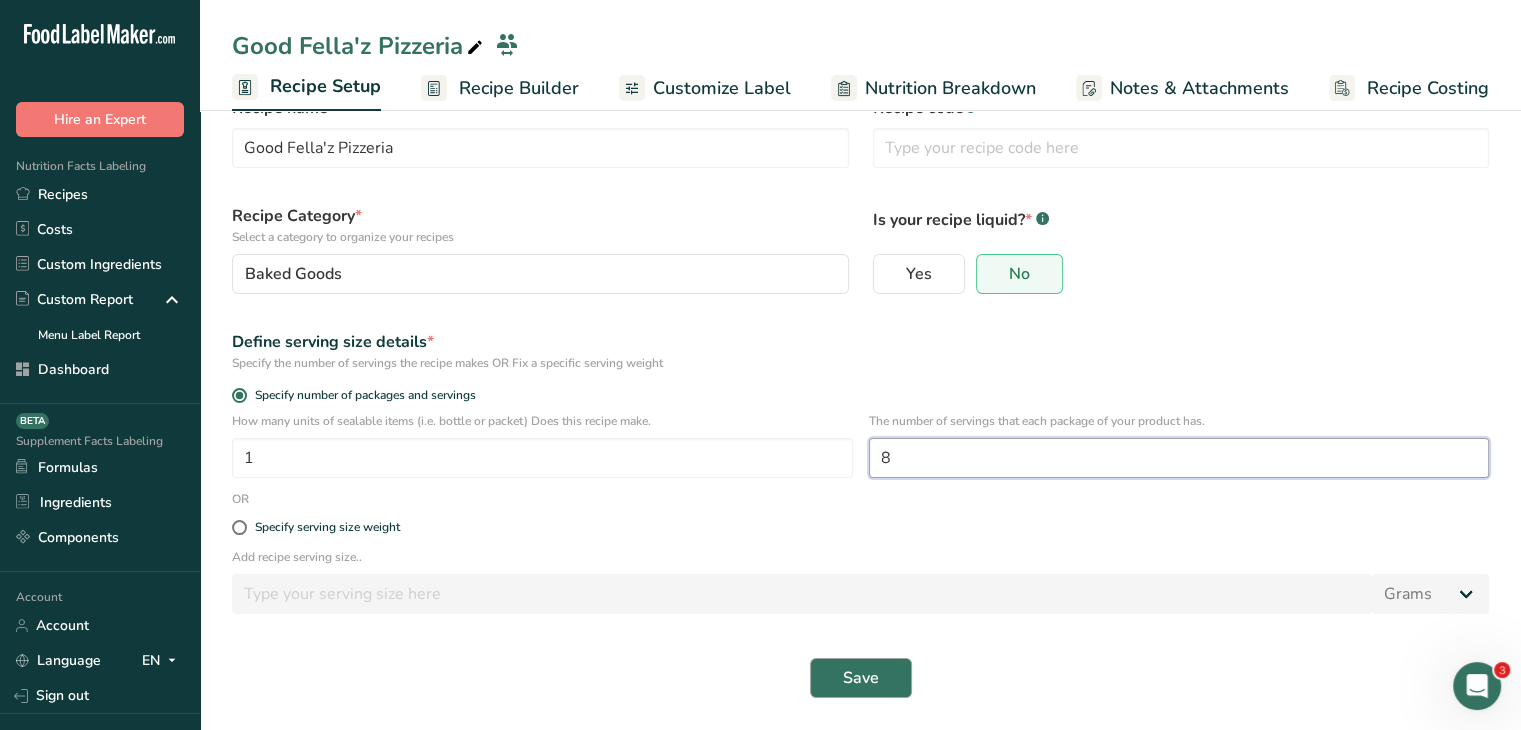 type on "8" 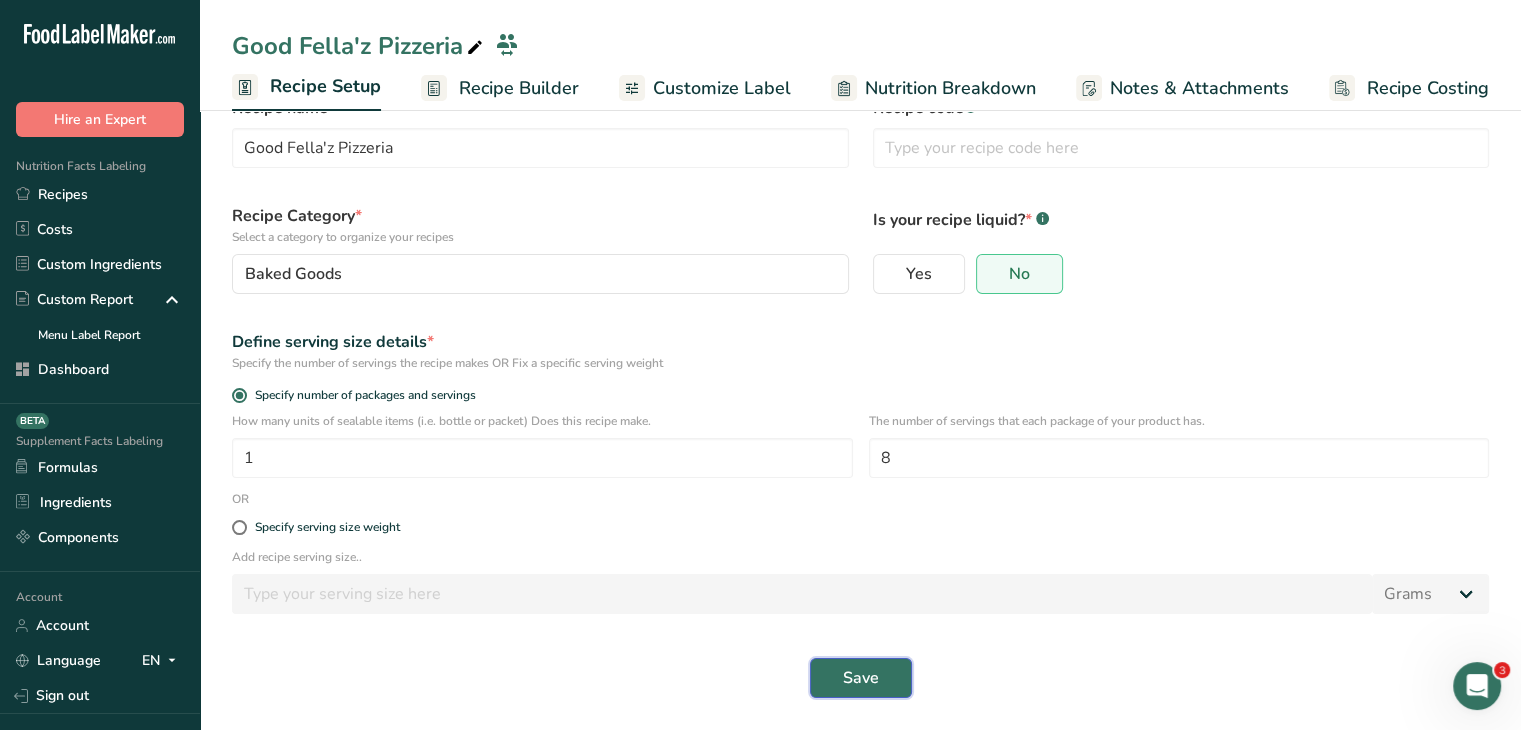 click on "Save" at bounding box center [861, 678] 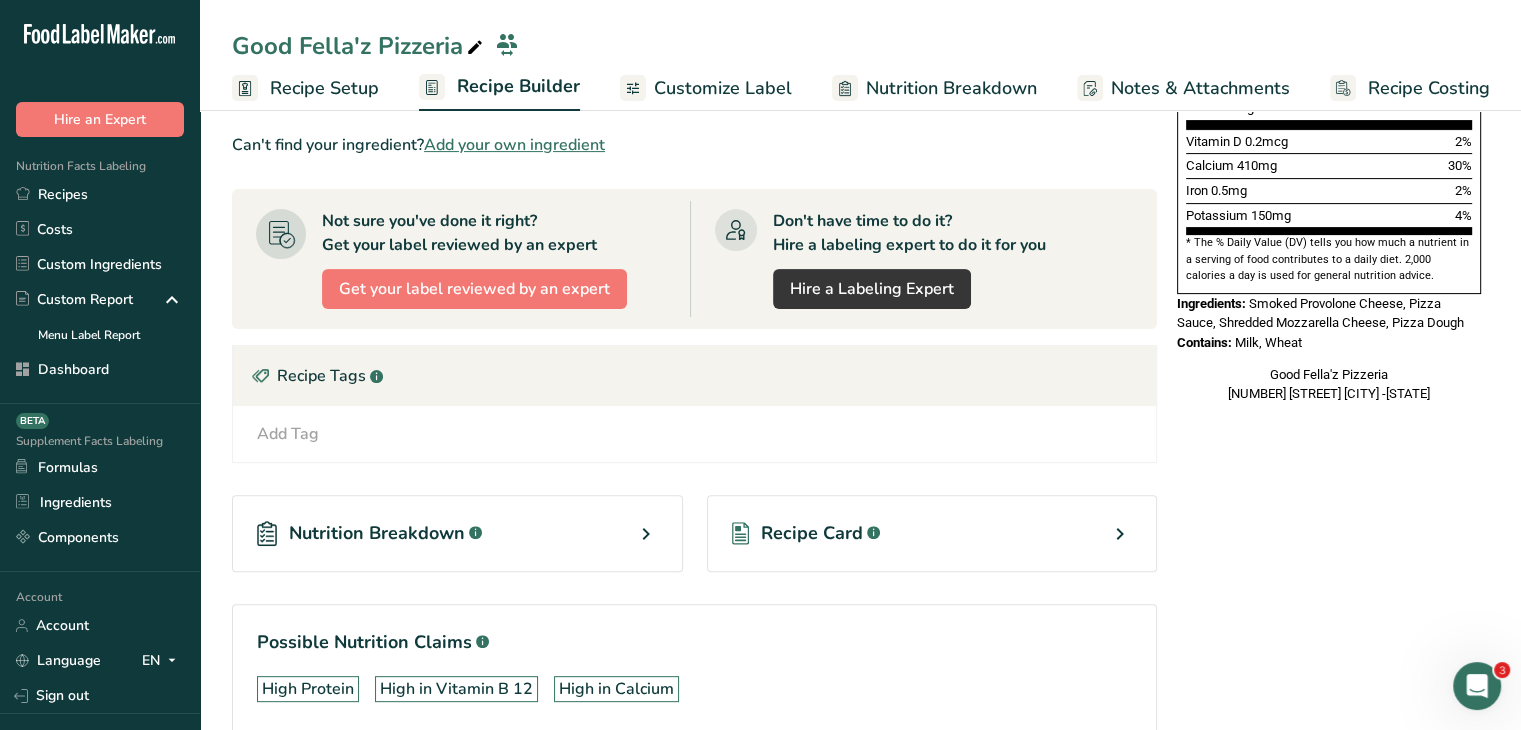 scroll, scrollTop: 0, scrollLeft: 0, axis: both 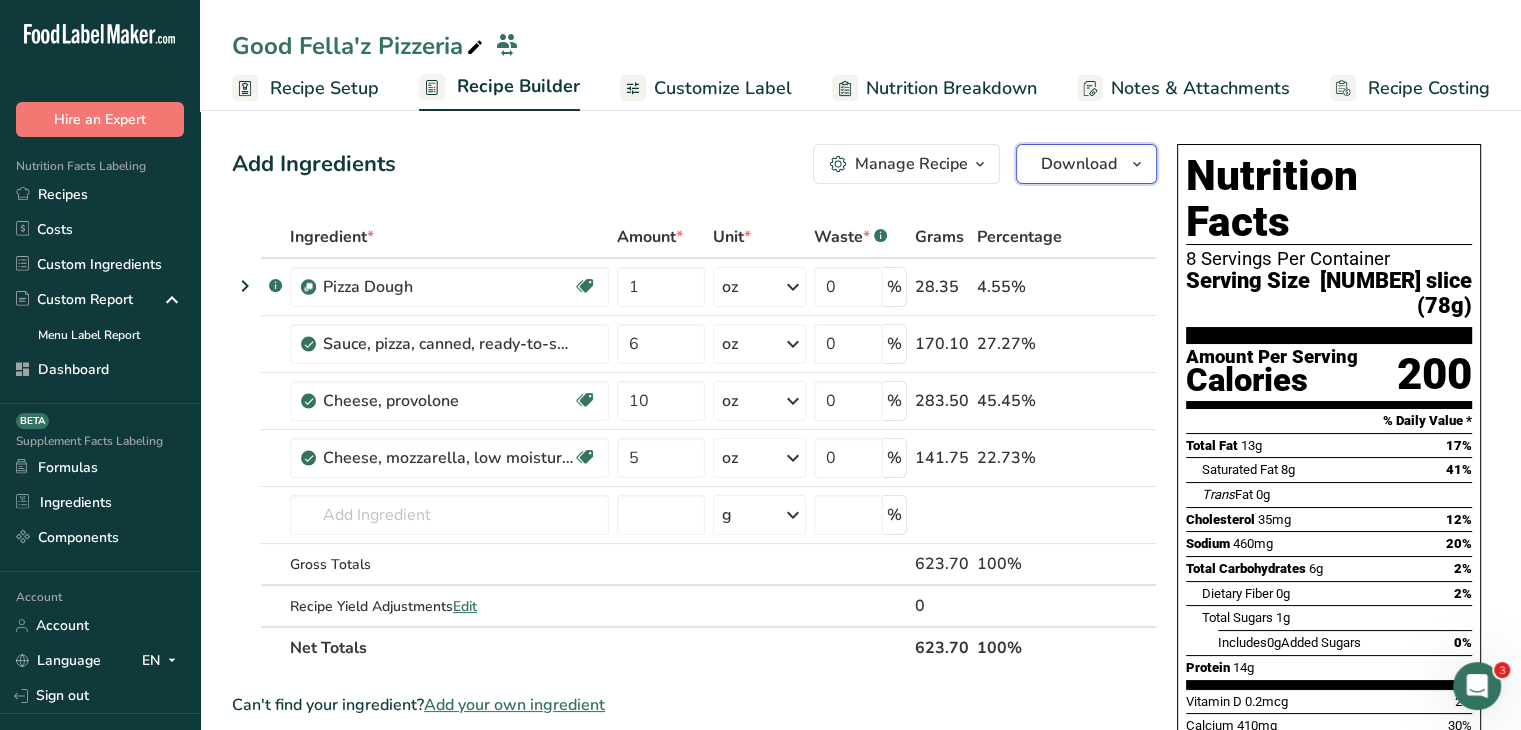 click on "Download" at bounding box center (1079, 164) 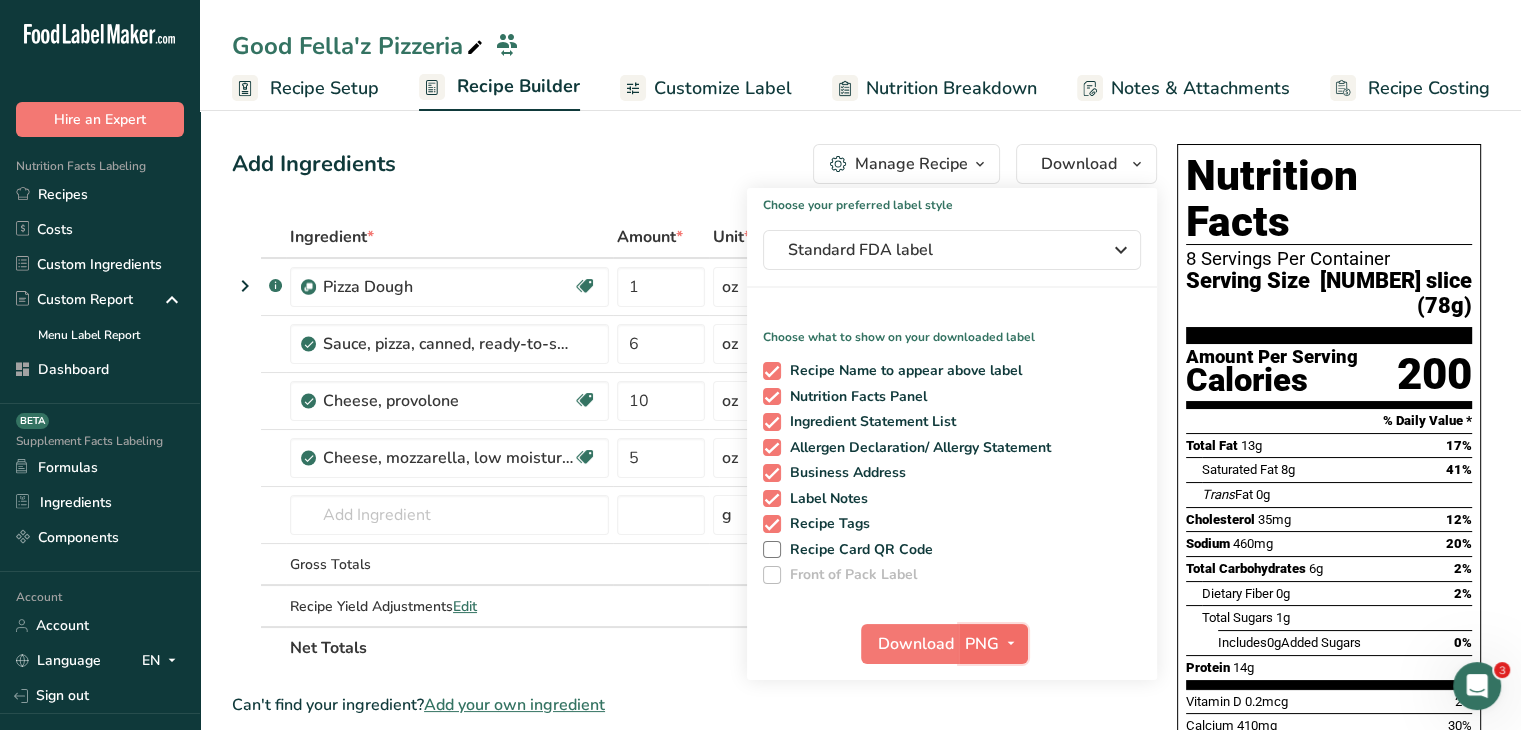 click at bounding box center (1011, 643) 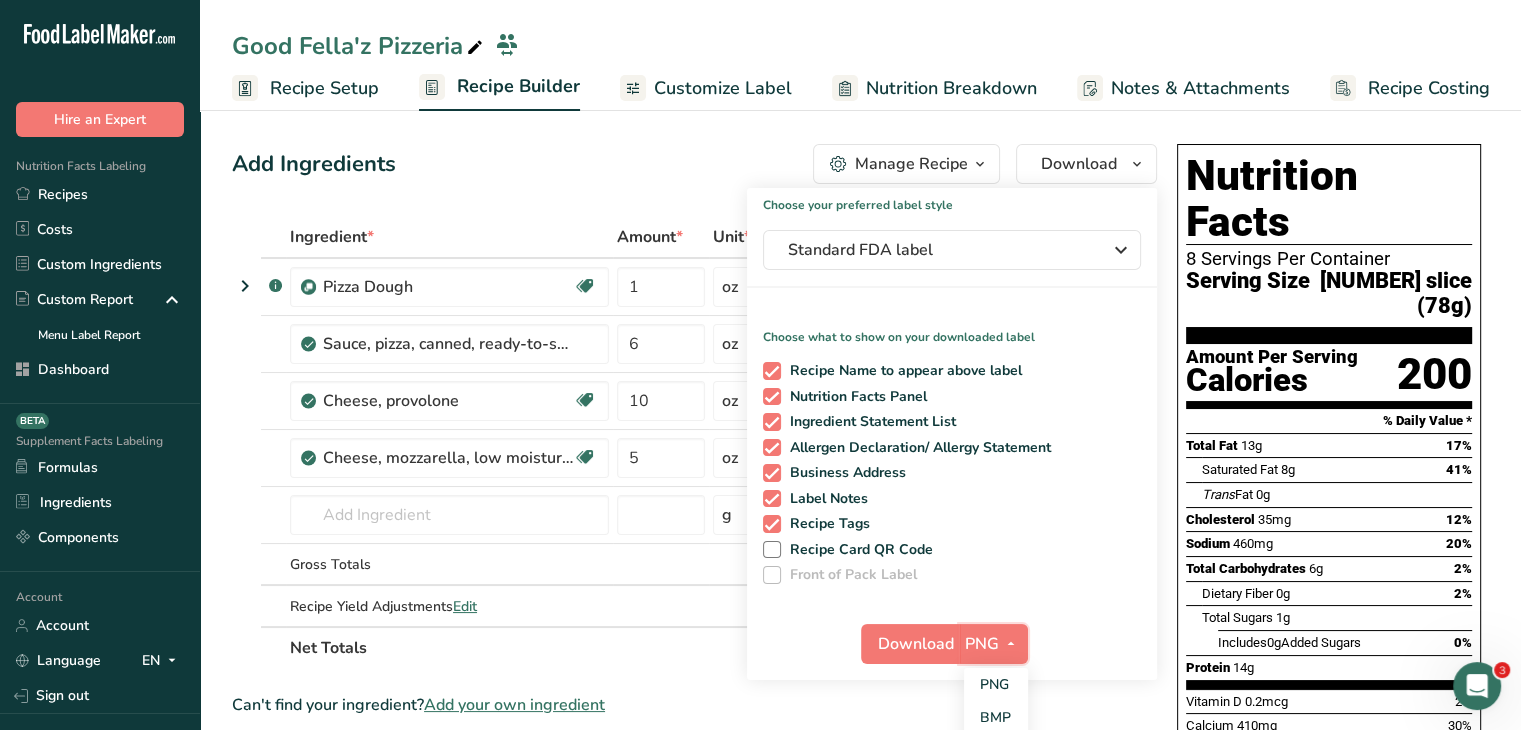scroll, scrollTop: 200, scrollLeft: 0, axis: vertical 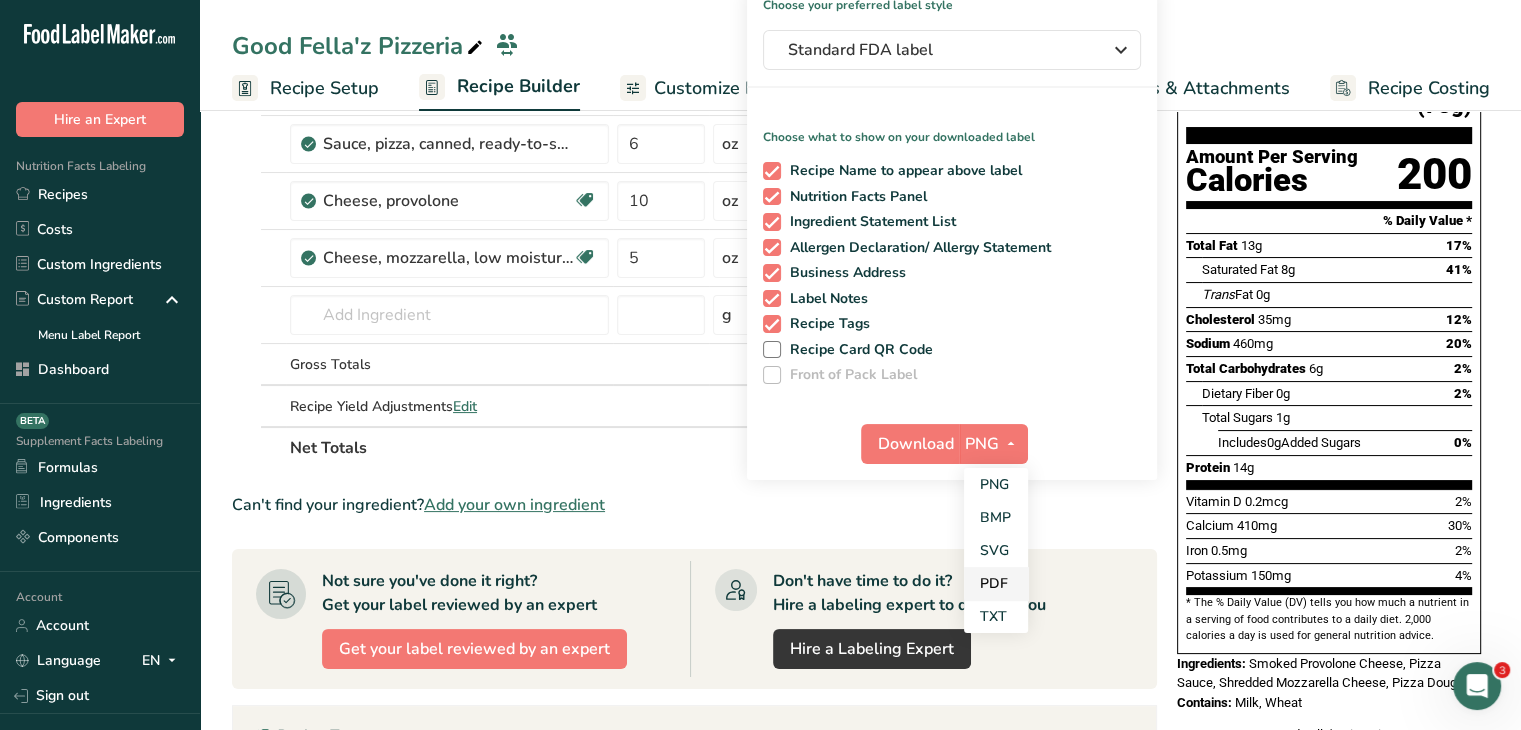 click on "PDF" at bounding box center (996, 583) 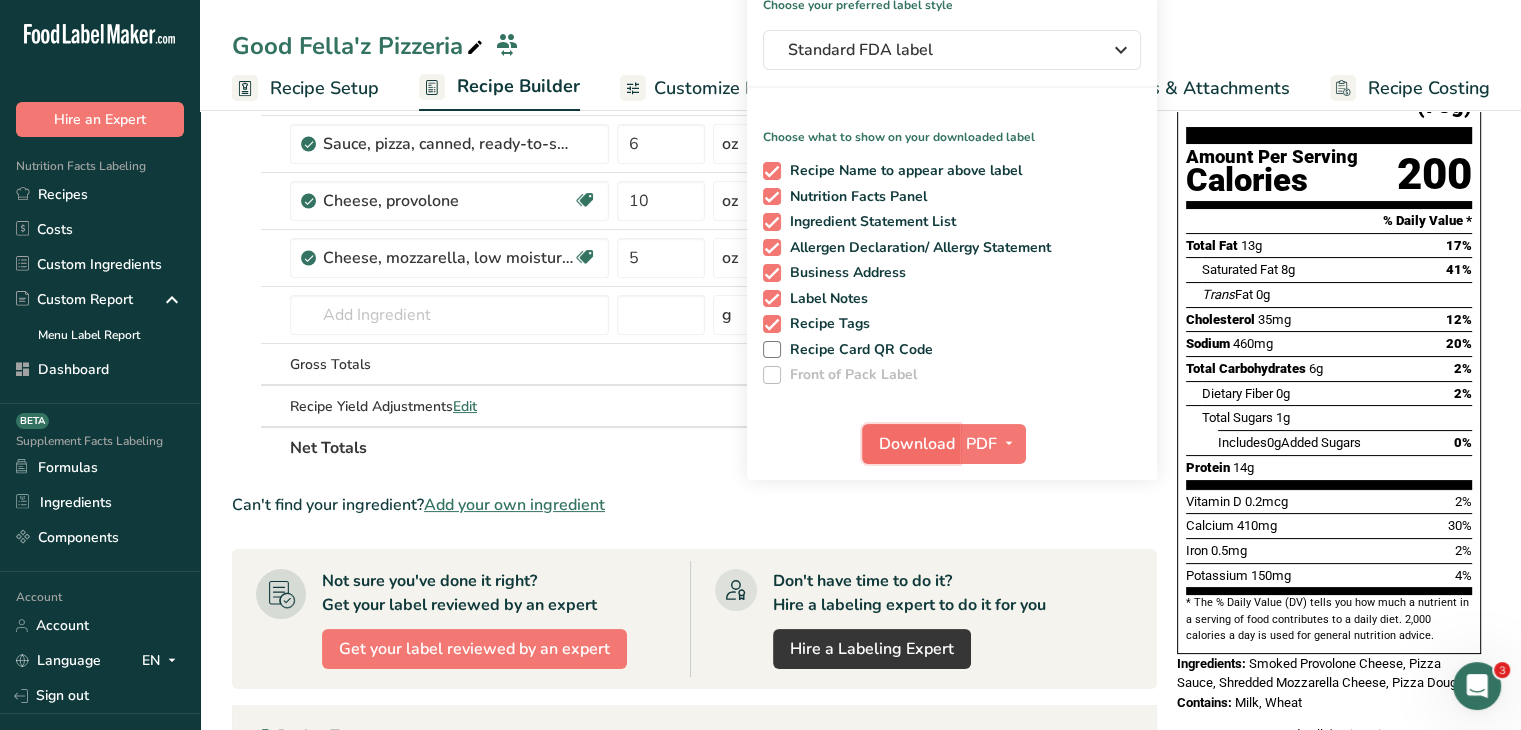 click on "Download" at bounding box center [911, 444] 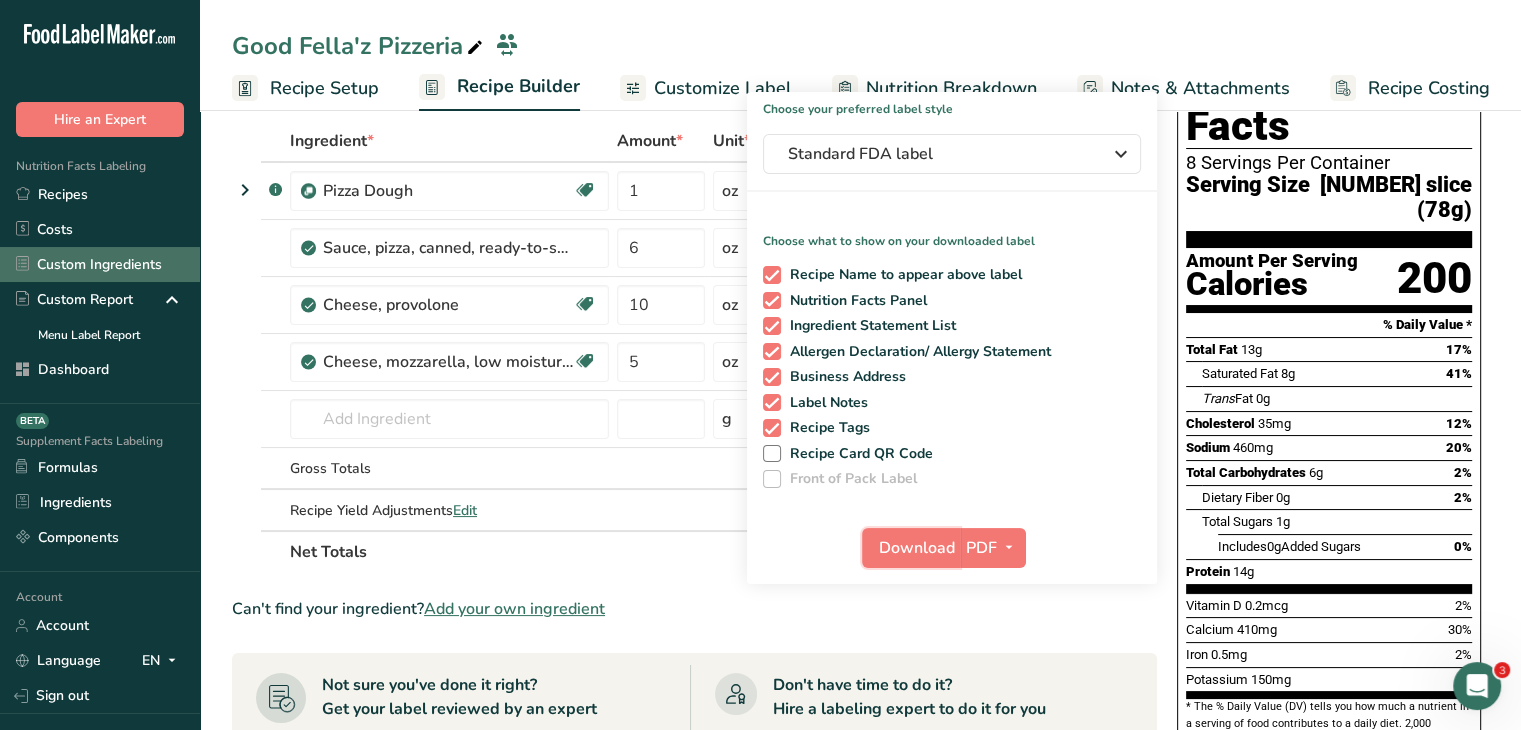 scroll, scrollTop: 0, scrollLeft: 0, axis: both 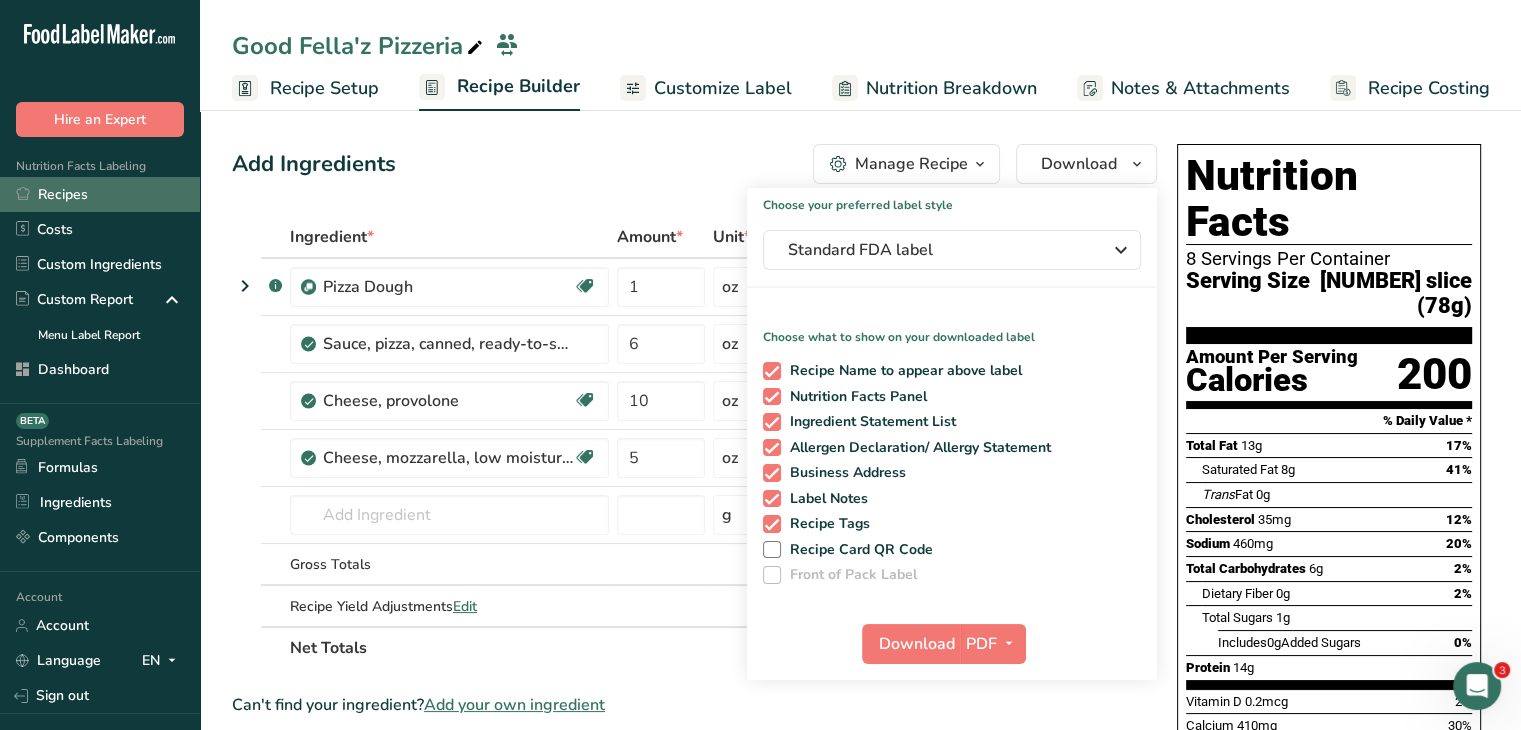 click on "Recipes" at bounding box center (100, 194) 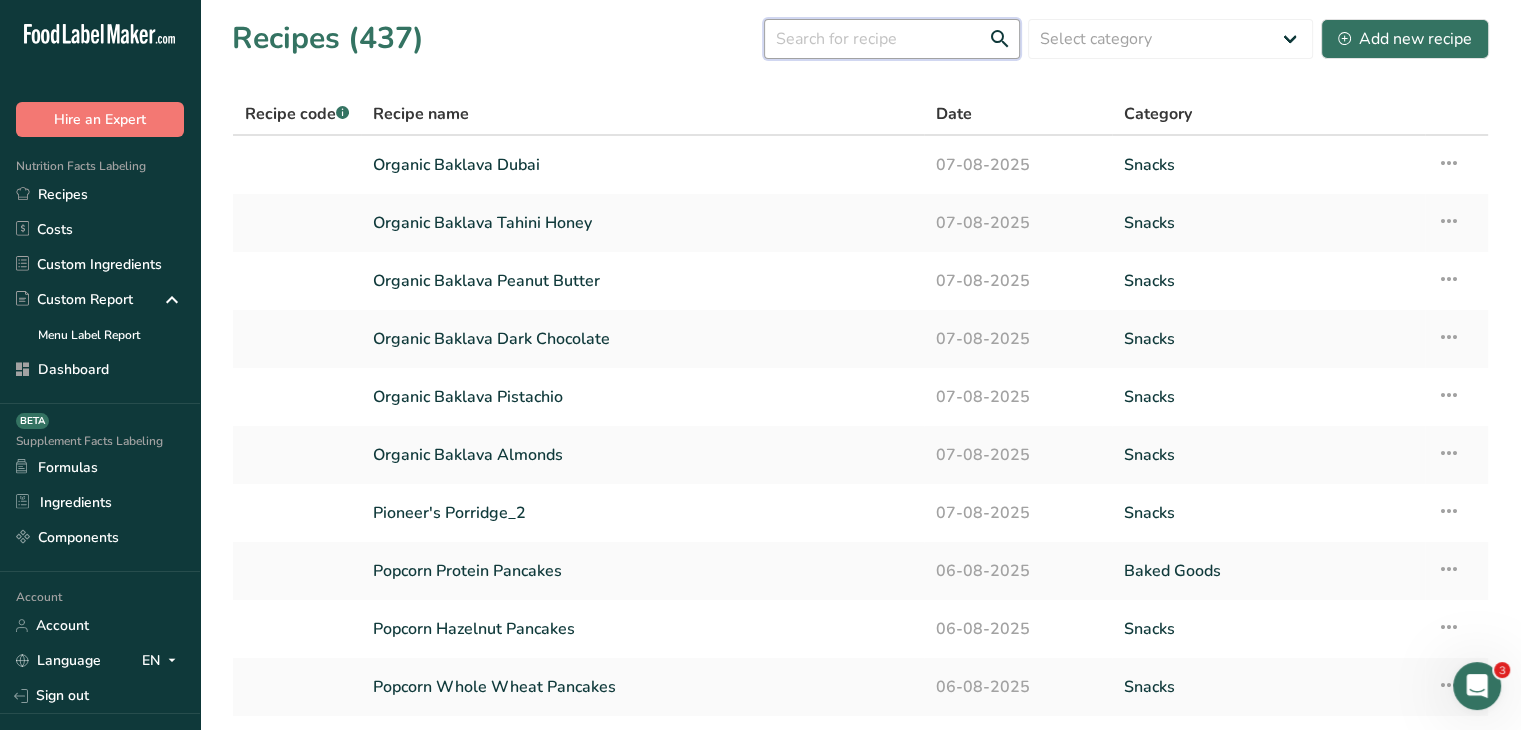 click at bounding box center [892, 39] 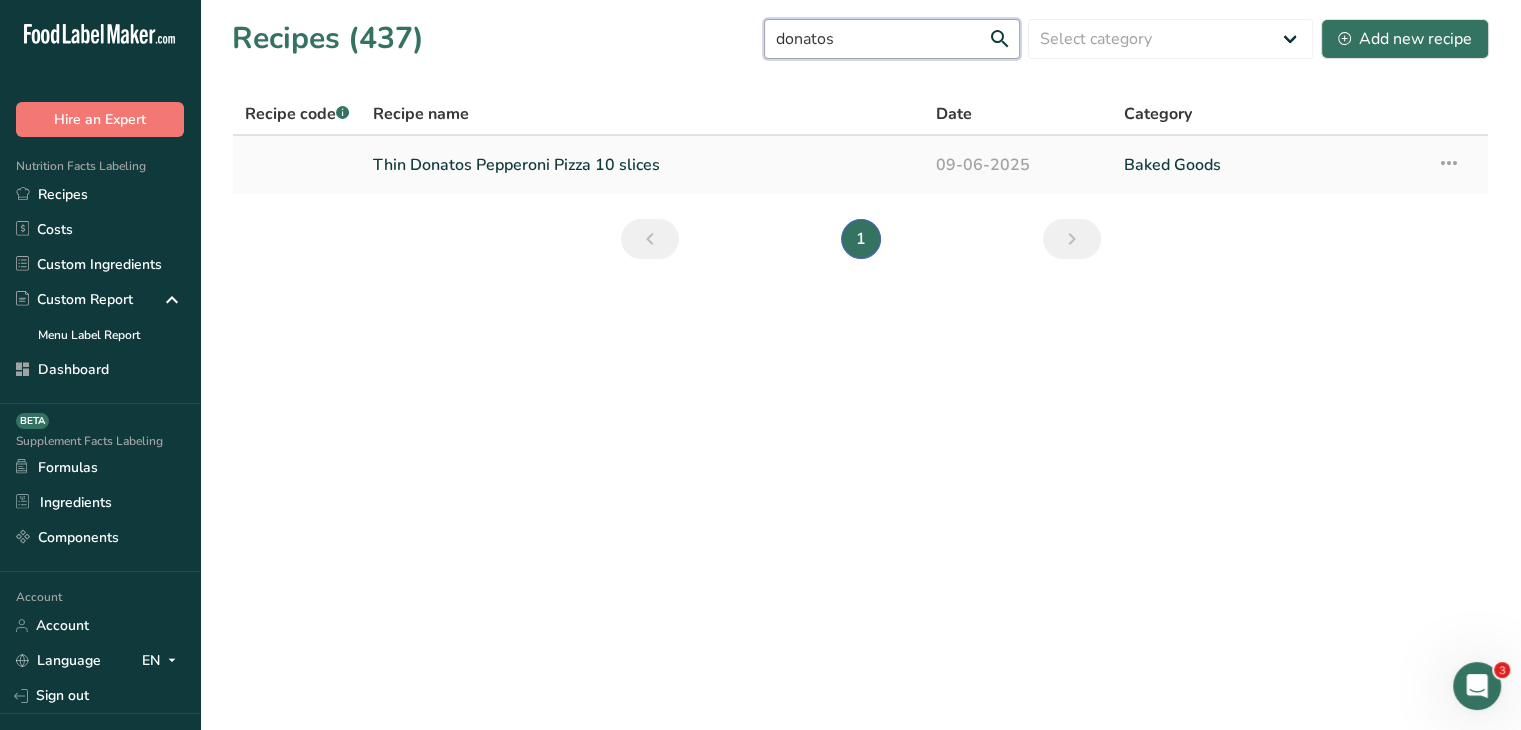 type on "donatos" 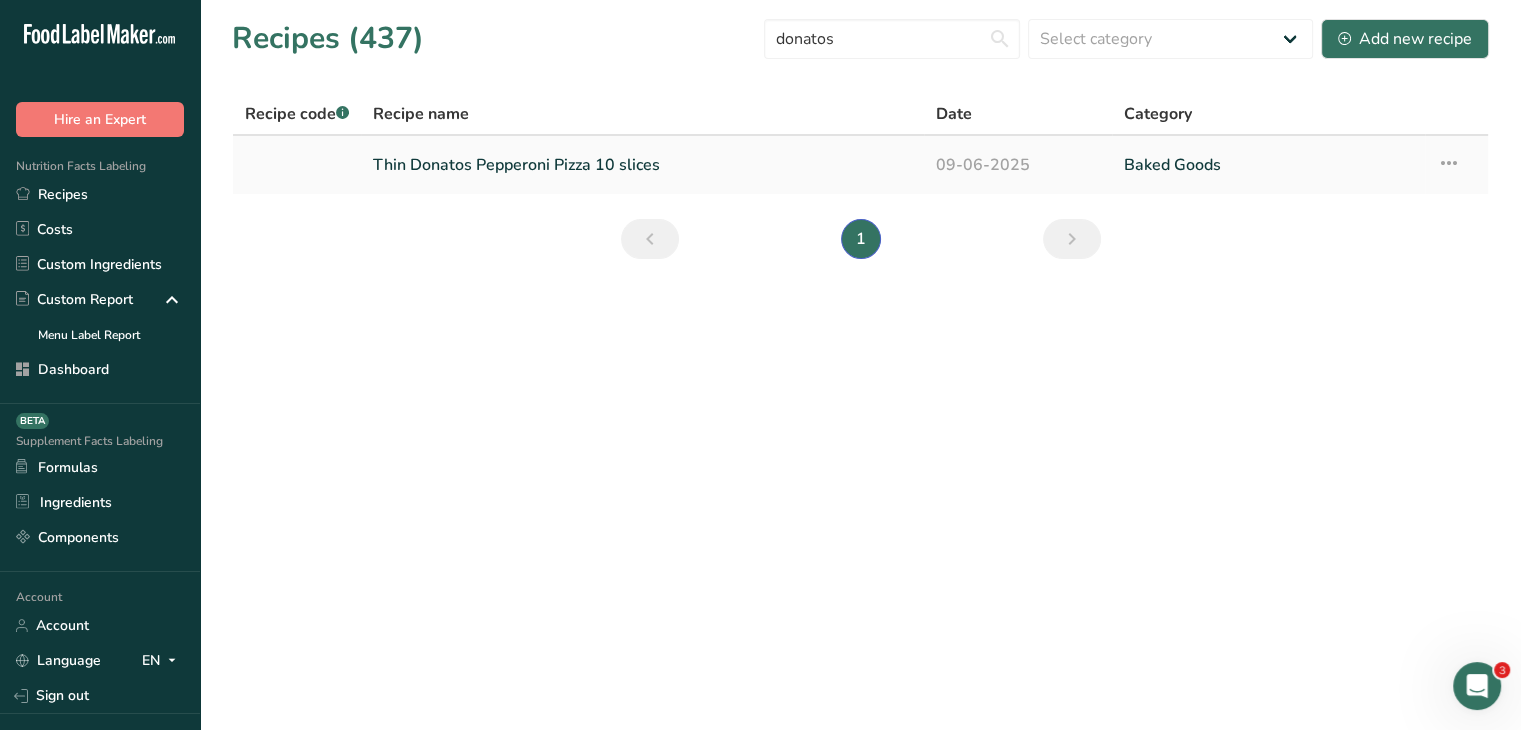 click on "Thin Donatos Pepperoni Pizza 10 slices" at bounding box center (642, 165) 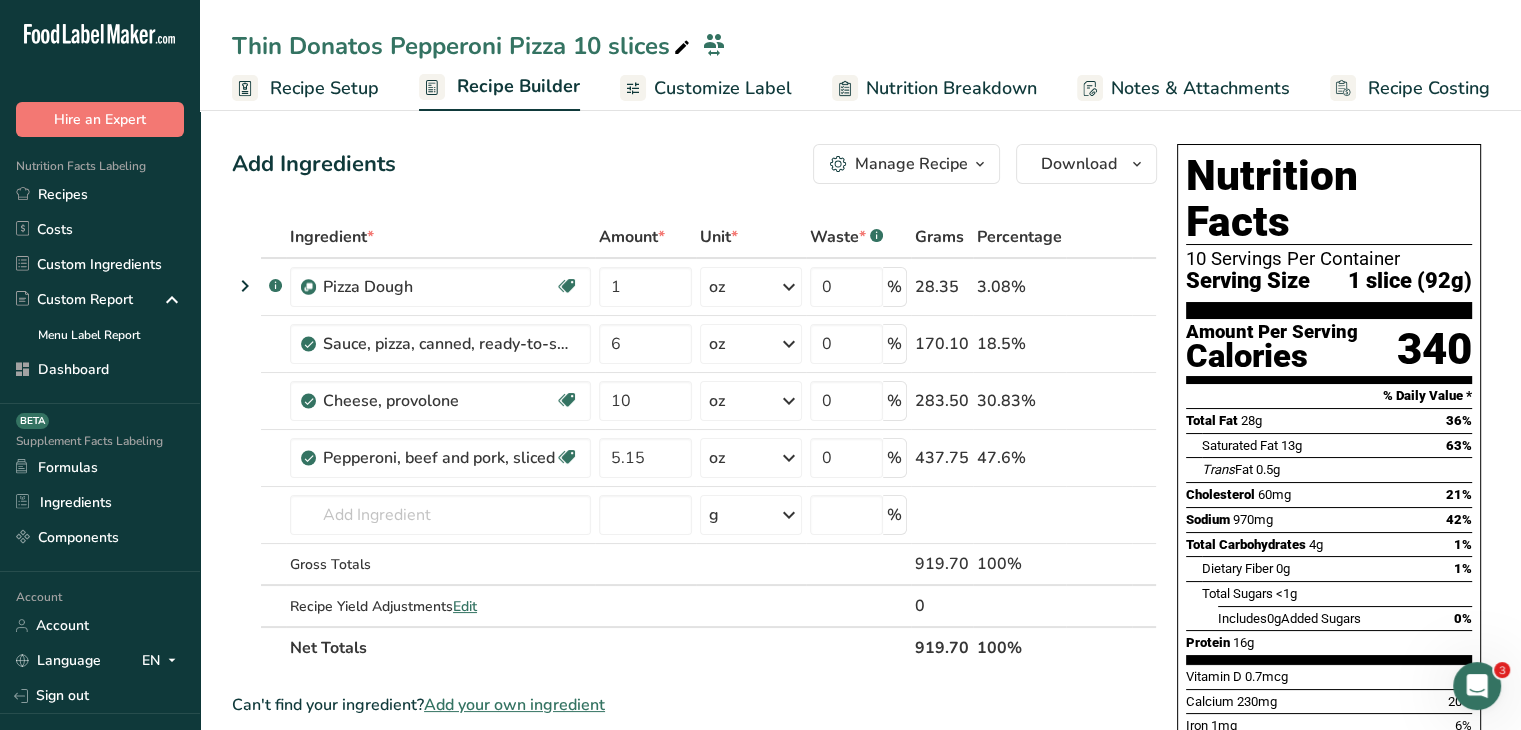 click on "Thin Donatos Pepperoni Pizza 10 slices" at bounding box center (463, 46) 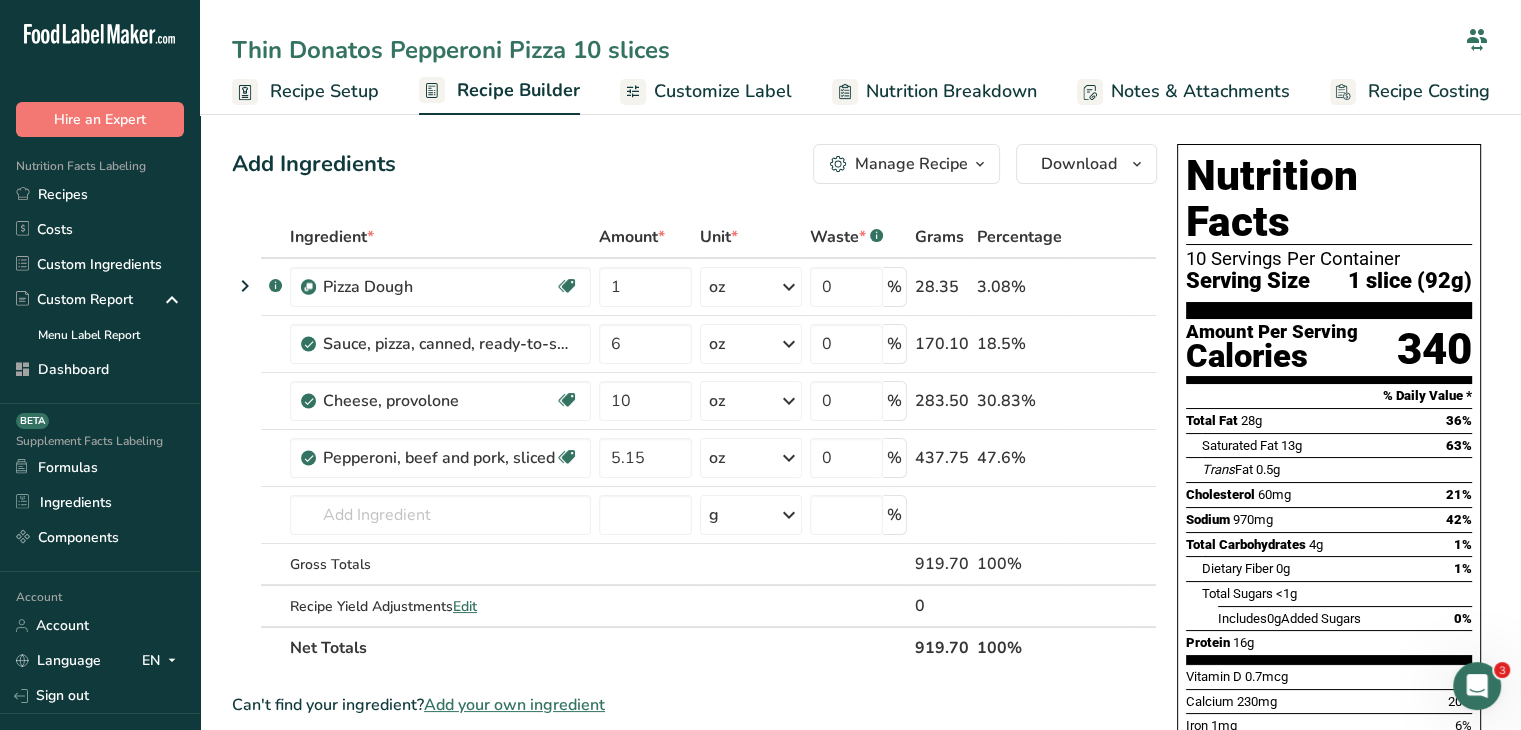 click on "Thin Donatos Pepperoni Pizza 10 slices" at bounding box center (844, 50) 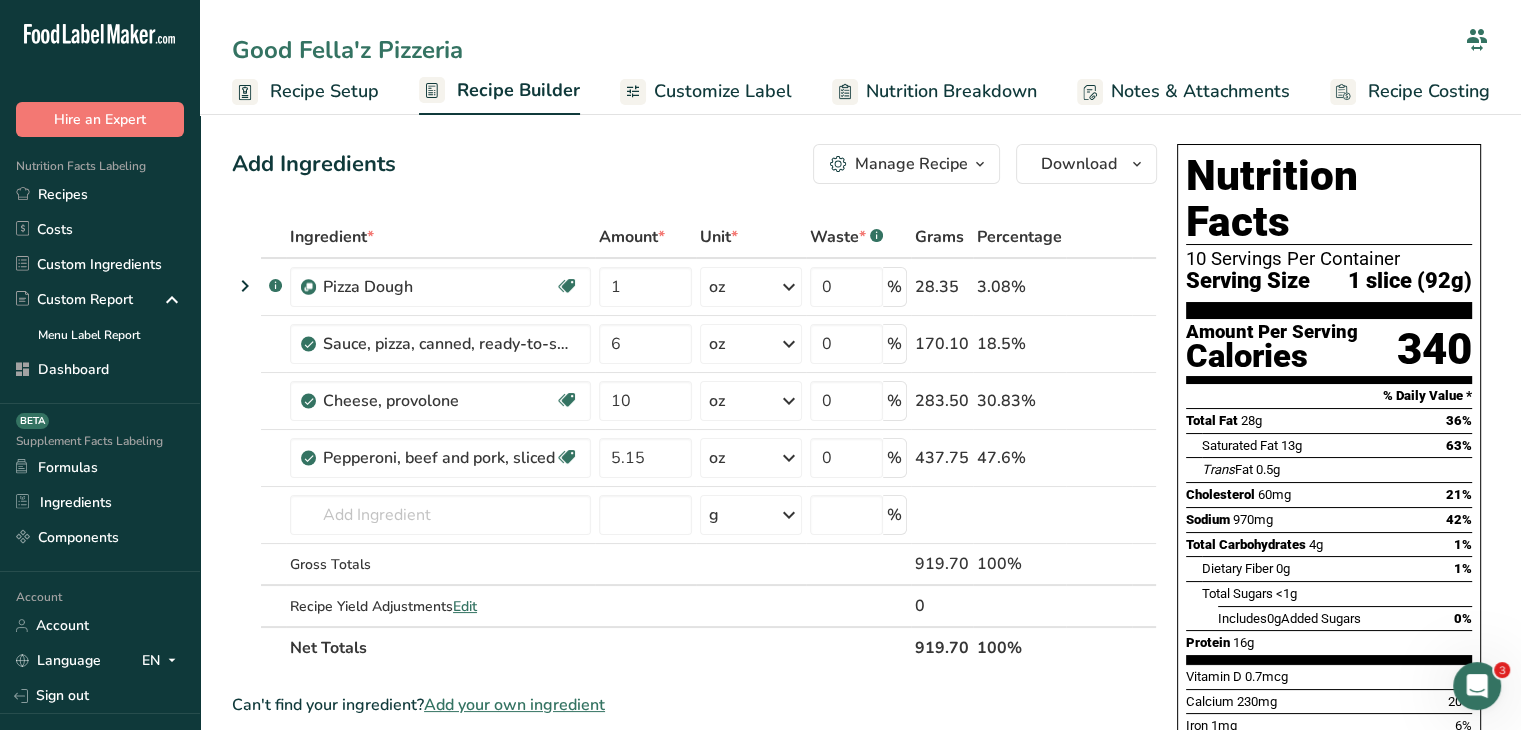 type on "Good Fella'z Pizzeria" 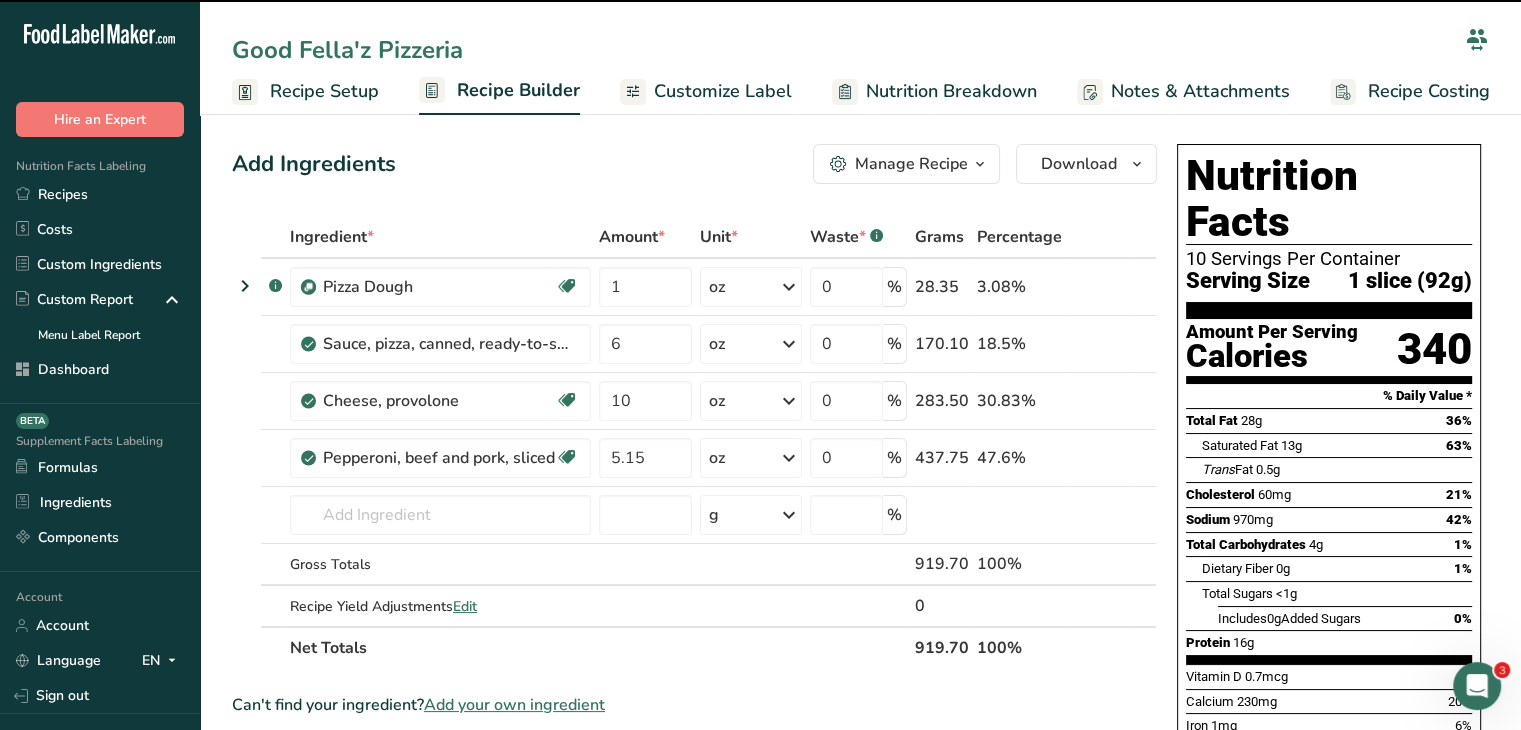 click on "Customize Label" at bounding box center (723, 91) 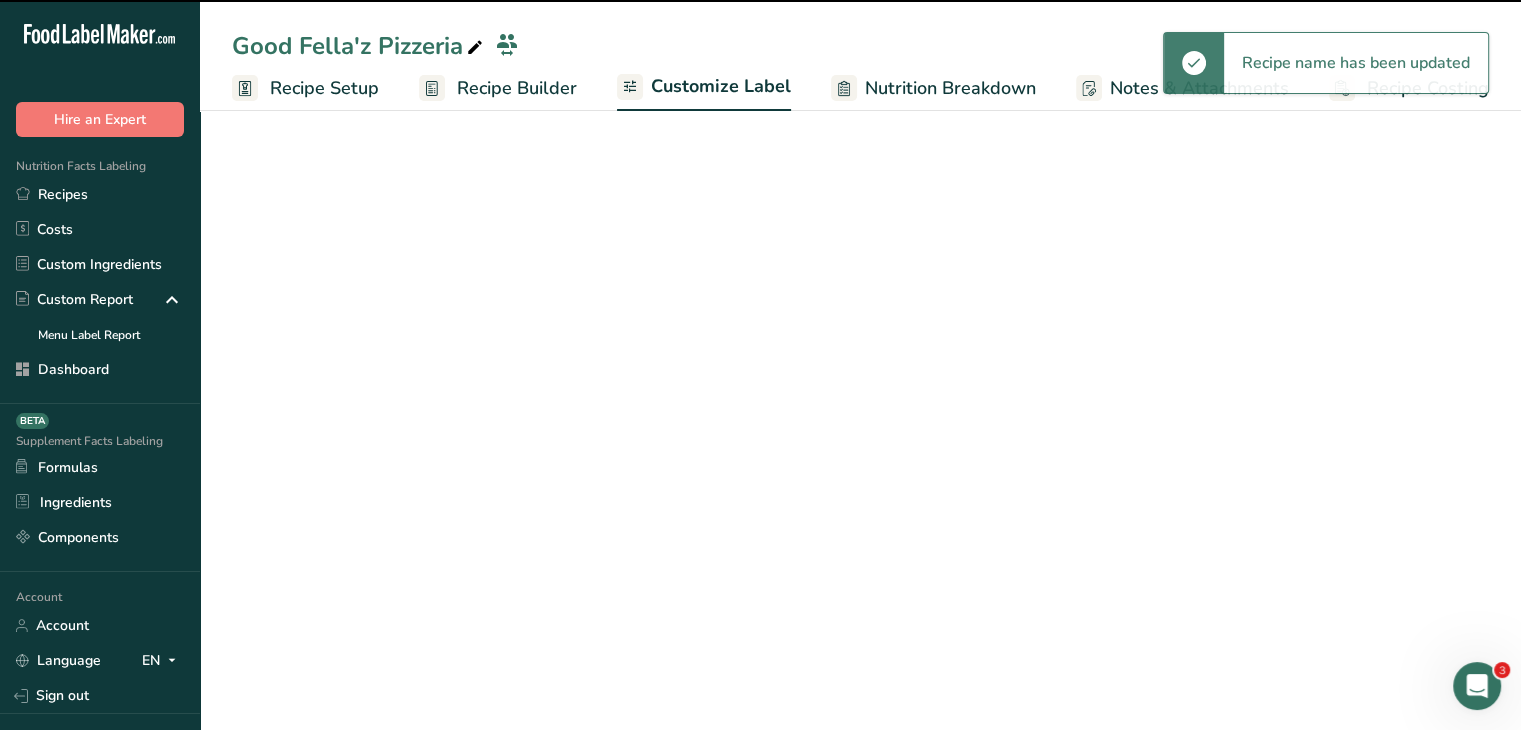 scroll, scrollTop: 0, scrollLeft: 0, axis: both 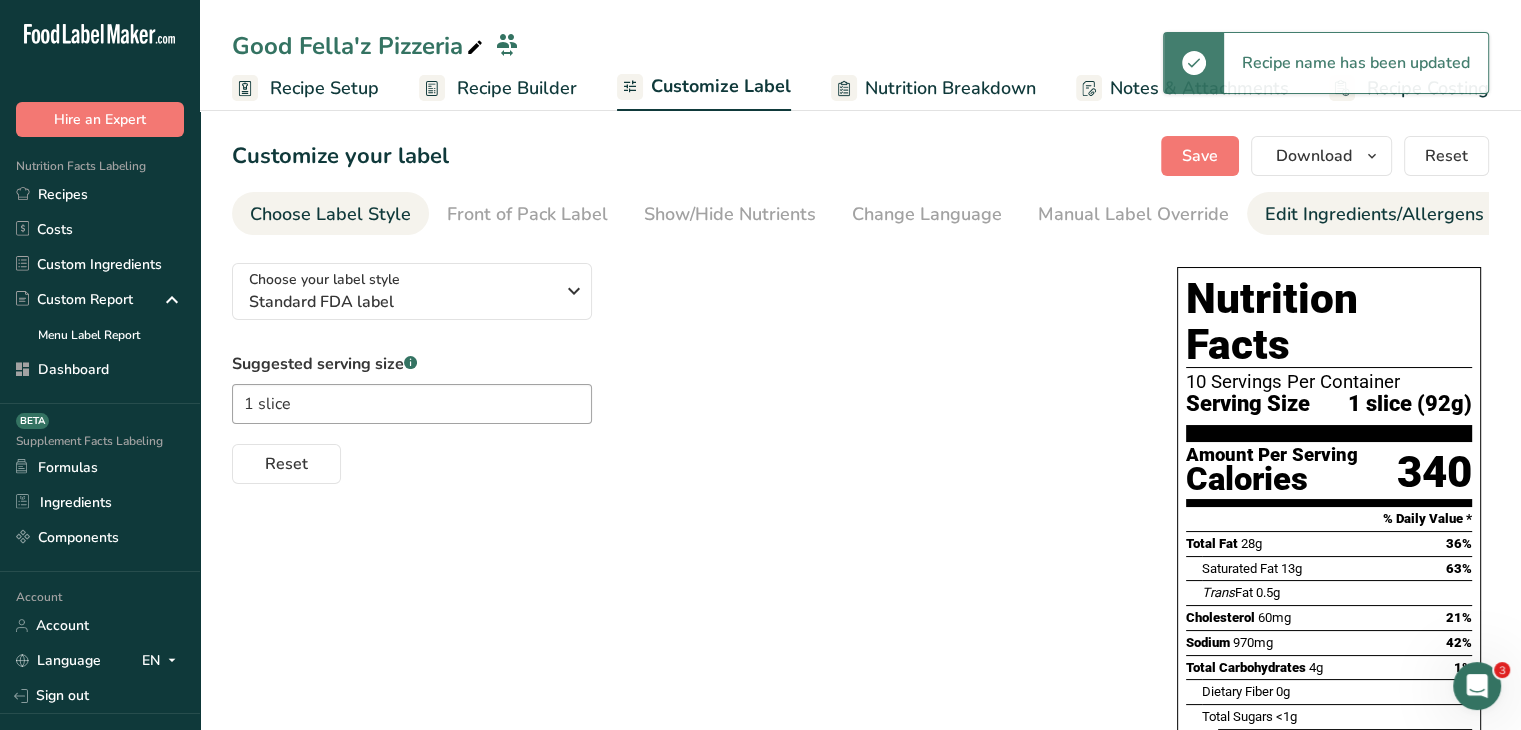 click on "Edit Ingredients/Allergens List" at bounding box center (1392, 214) 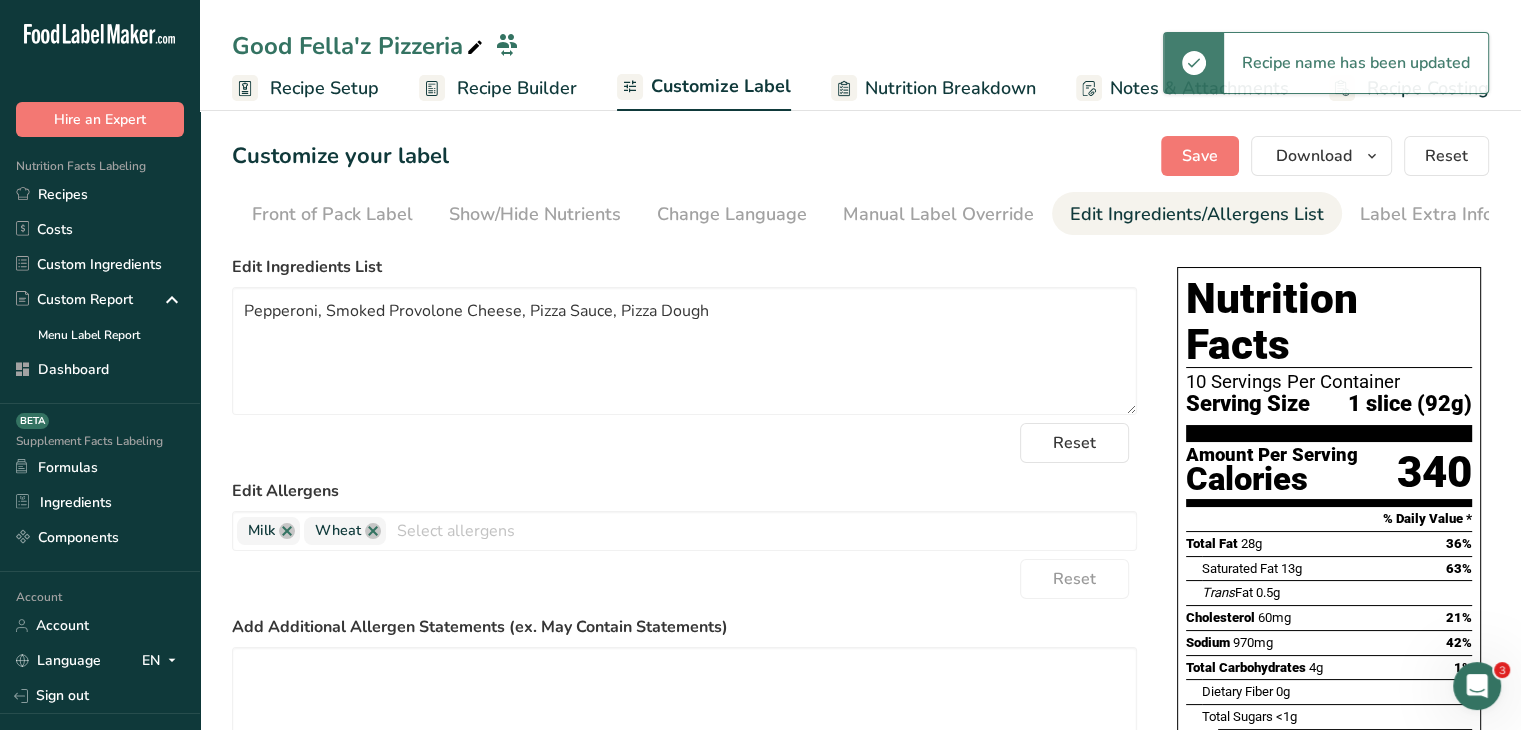 scroll, scrollTop: 0, scrollLeft: 196, axis: horizontal 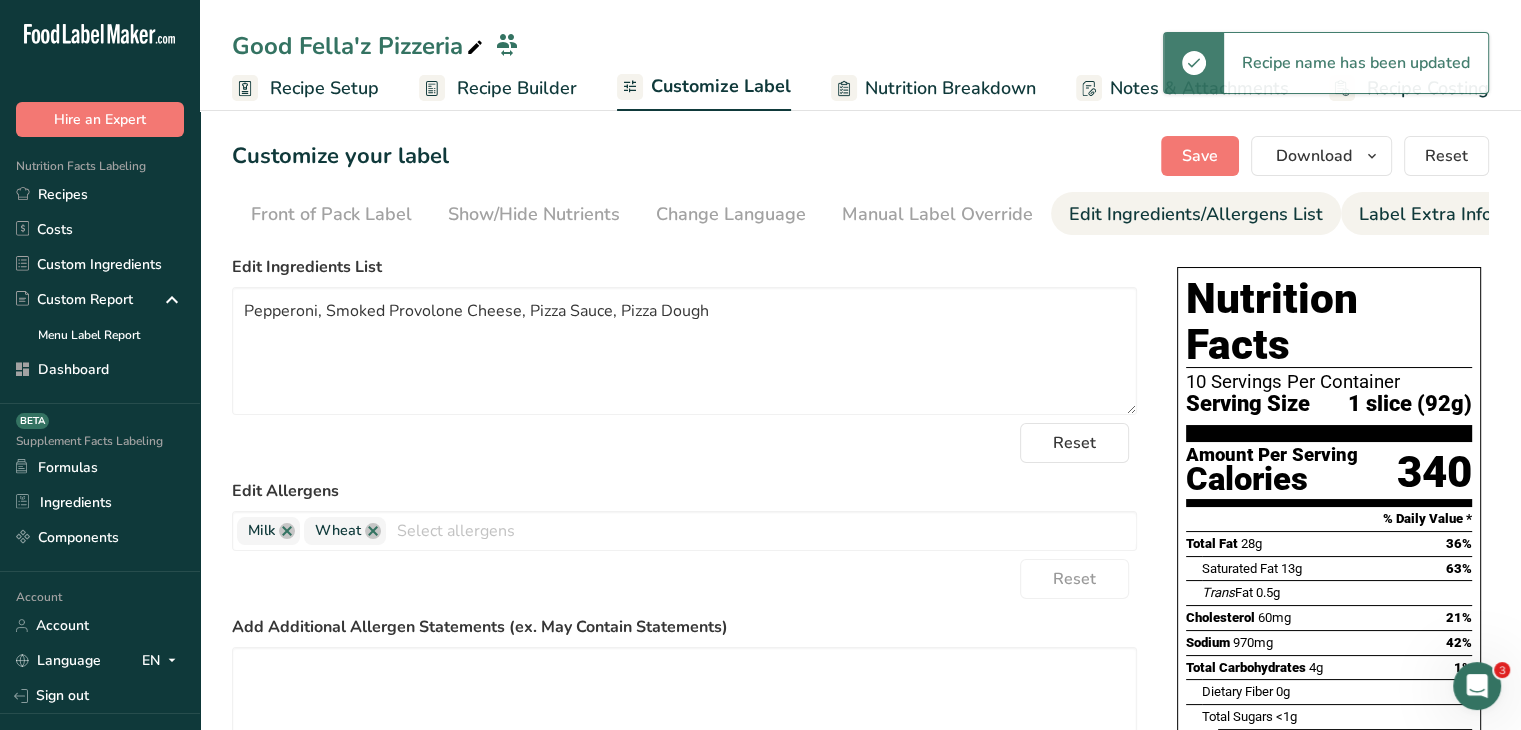 click on "Label Extra Info" at bounding box center (1425, 214) 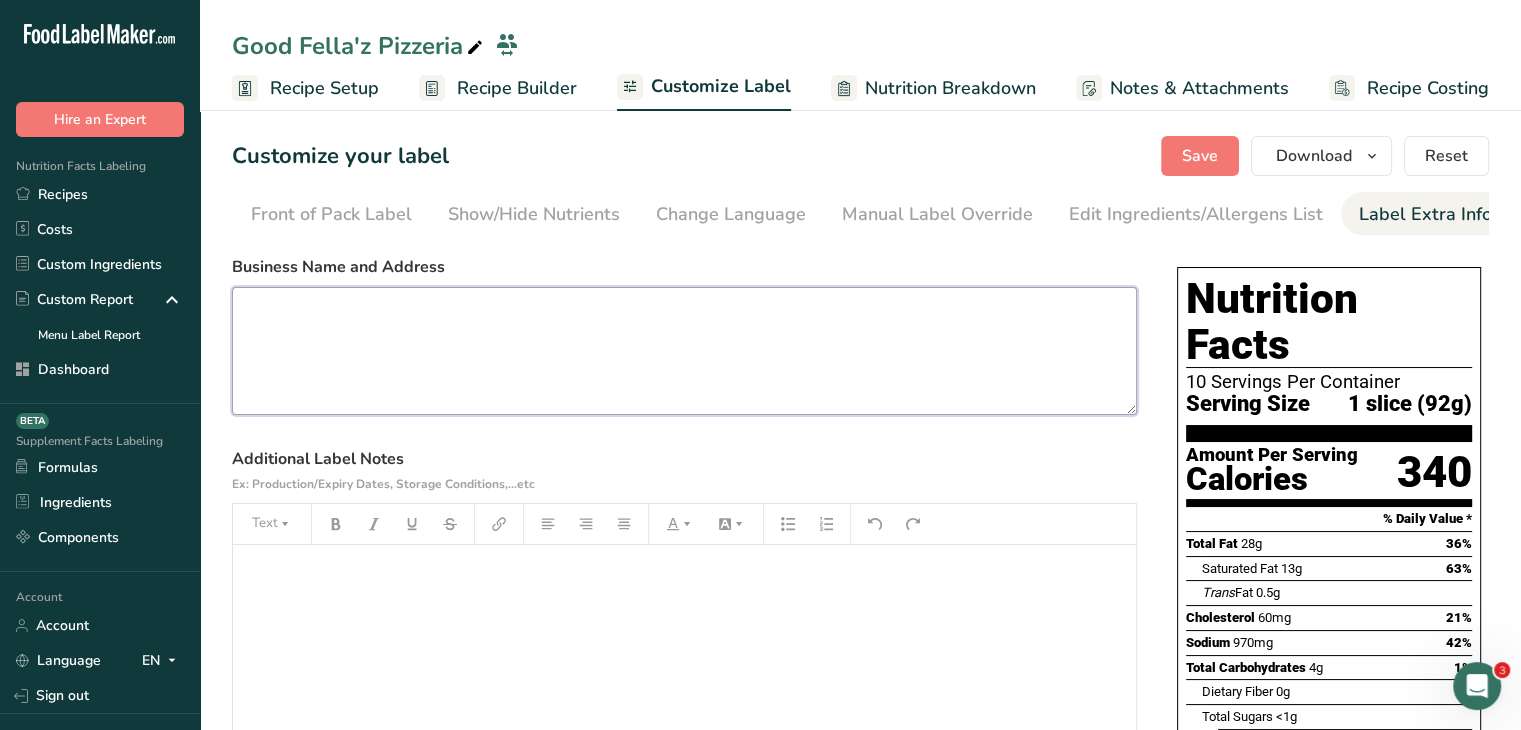 click at bounding box center (684, 351) 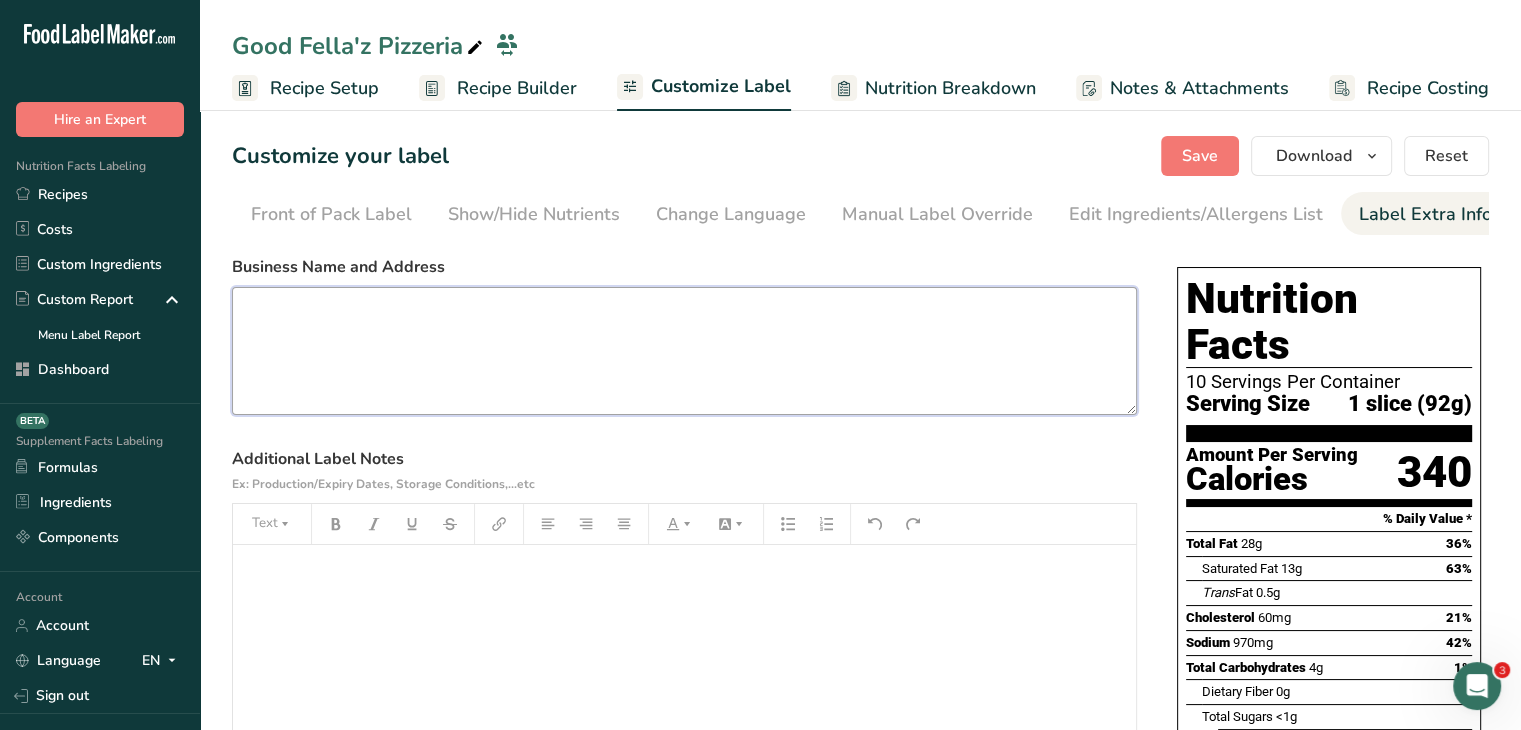 paste on "Good Fella'z pizzeria
[NUMBER] [STREET] [CITY] [STATE]" 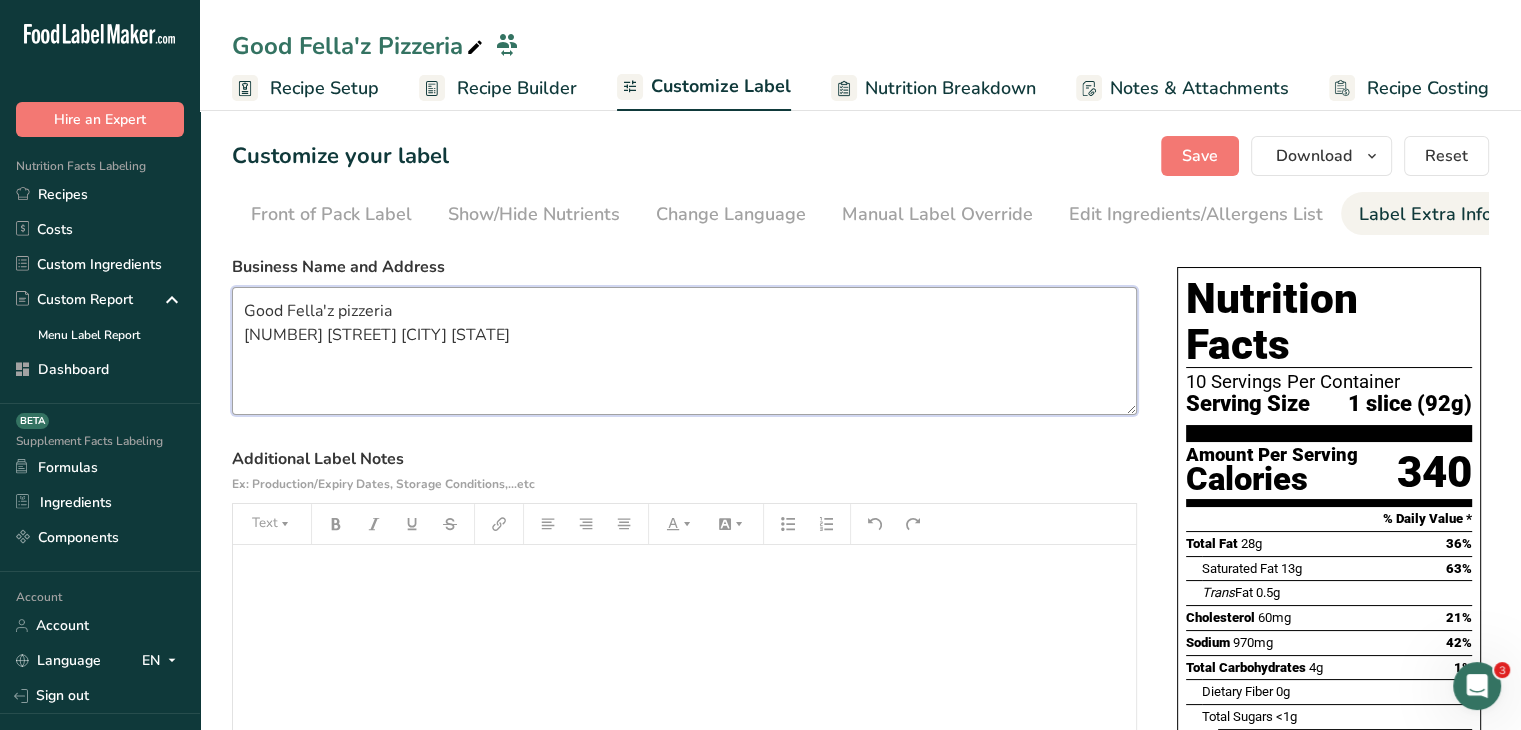 click on "Good Fella'z pizzeria
[NUMBER] [STREET] [CITY] [STATE]" at bounding box center (684, 351) 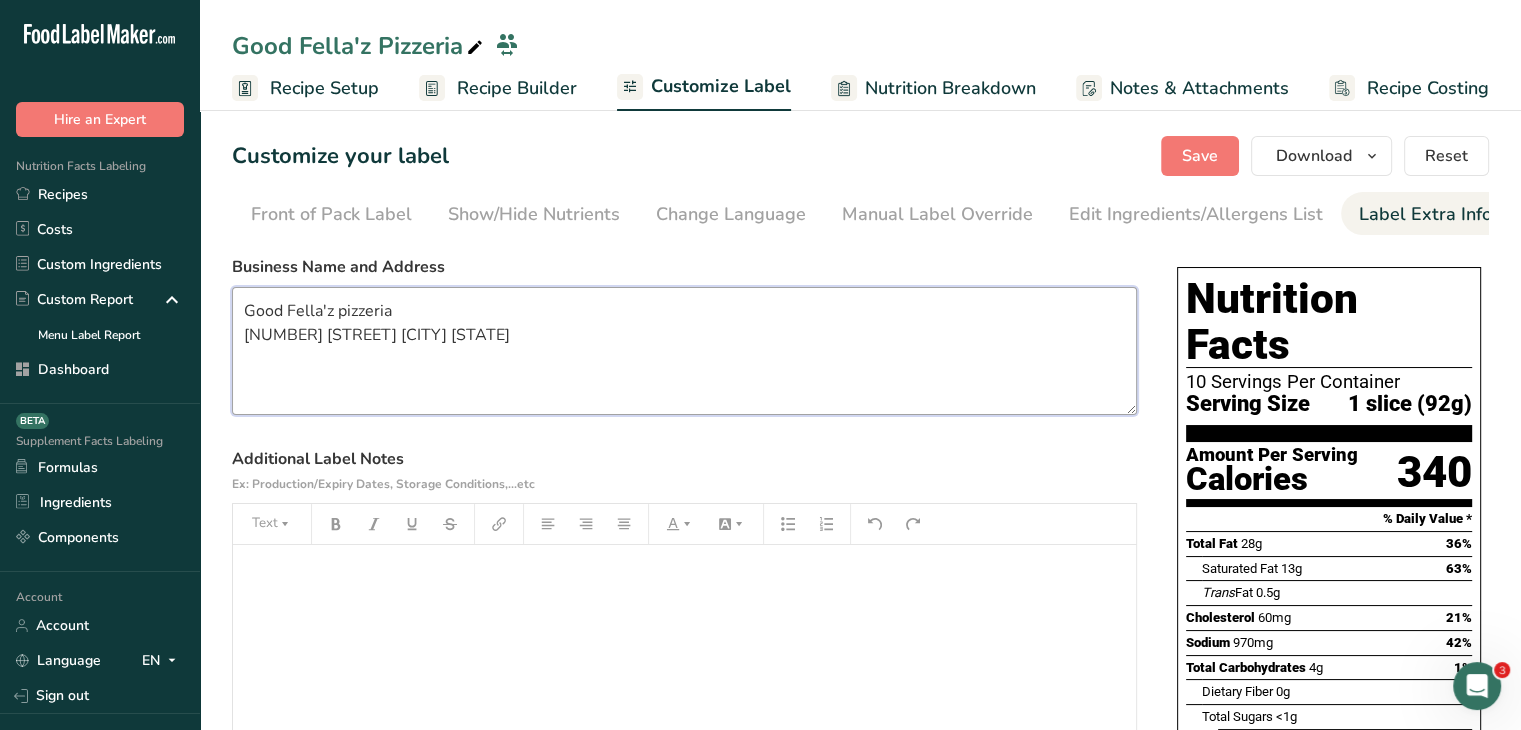 click on "Good Fella'z pizzeria
[NUMBER] [STREET] [CITY] [STATE]" at bounding box center (684, 351) 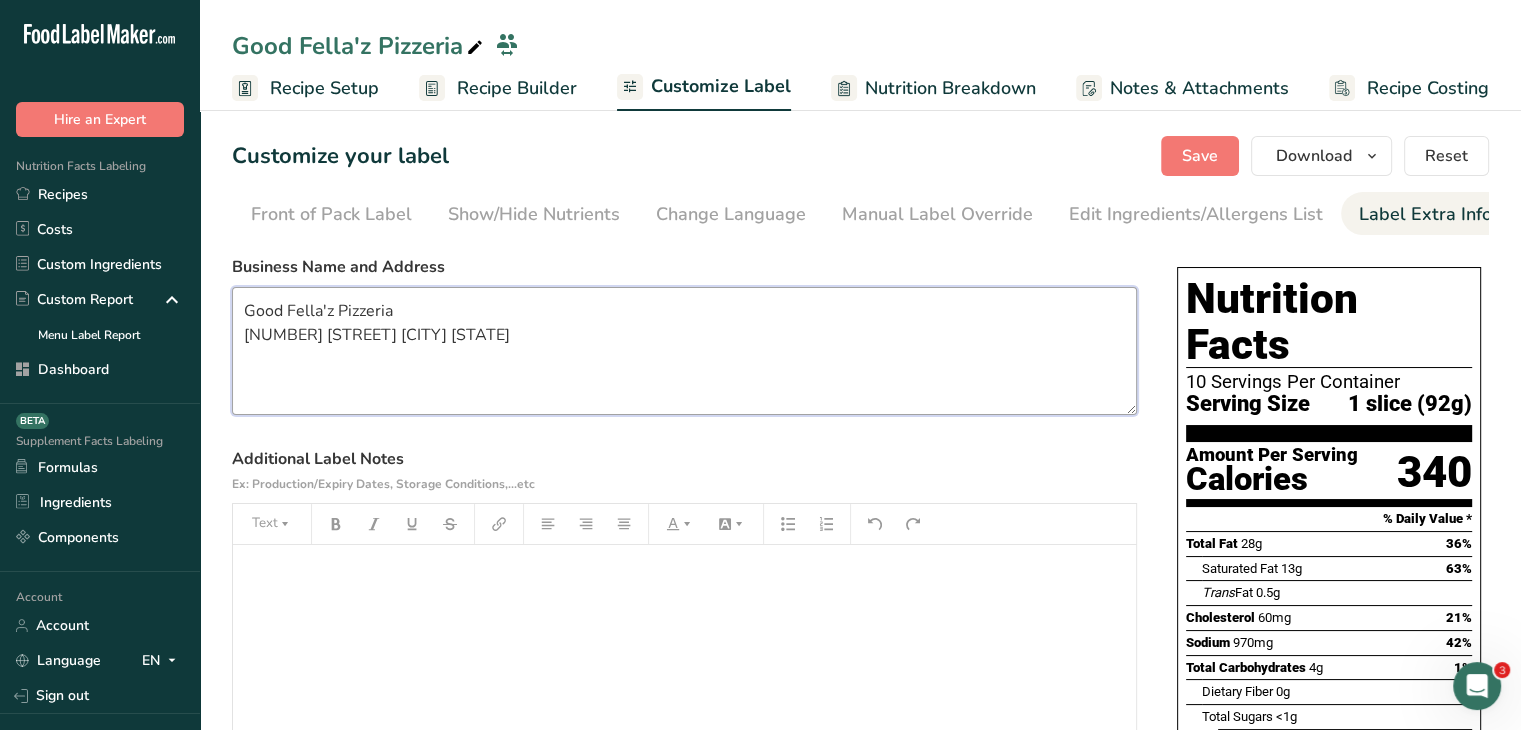 click on "Good Fella'z Pizzeria
[NUMBER] [STREET] [CITY] [STATE]" at bounding box center (684, 351) 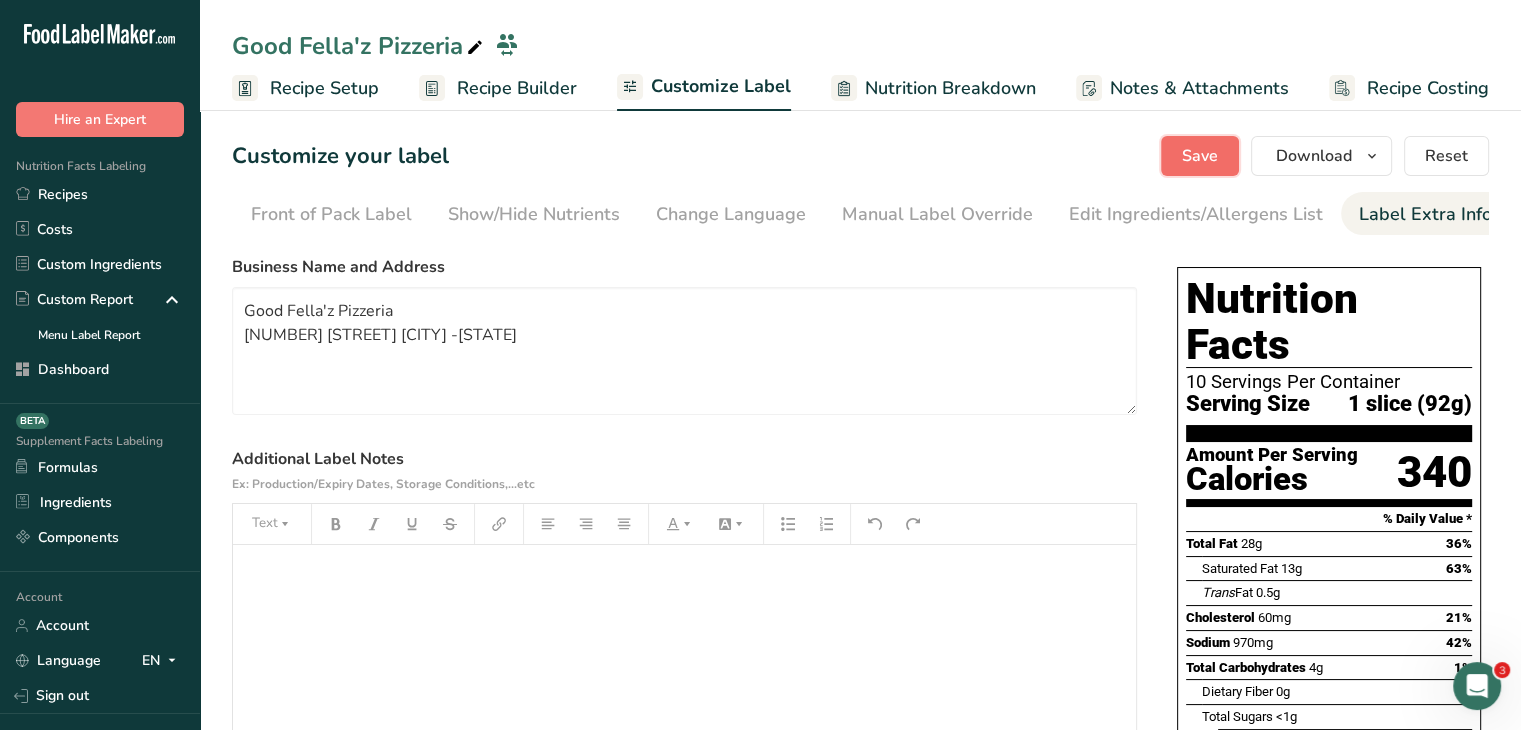 click on "Save" at bounding box center (1200, 156) 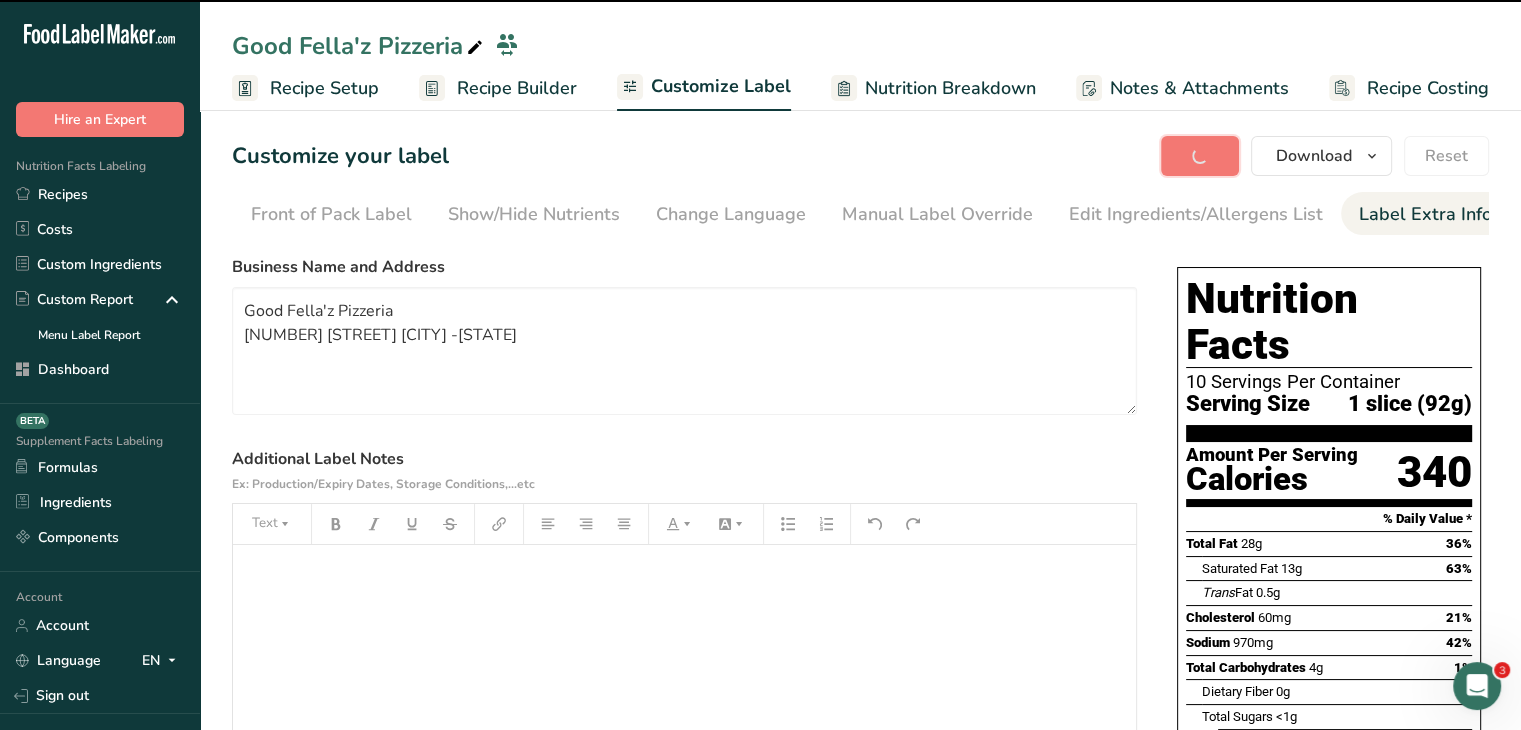 type on "Good Fella'z Pizzeria
[NUMBER] [STREET] [CITY] -[STATE]" 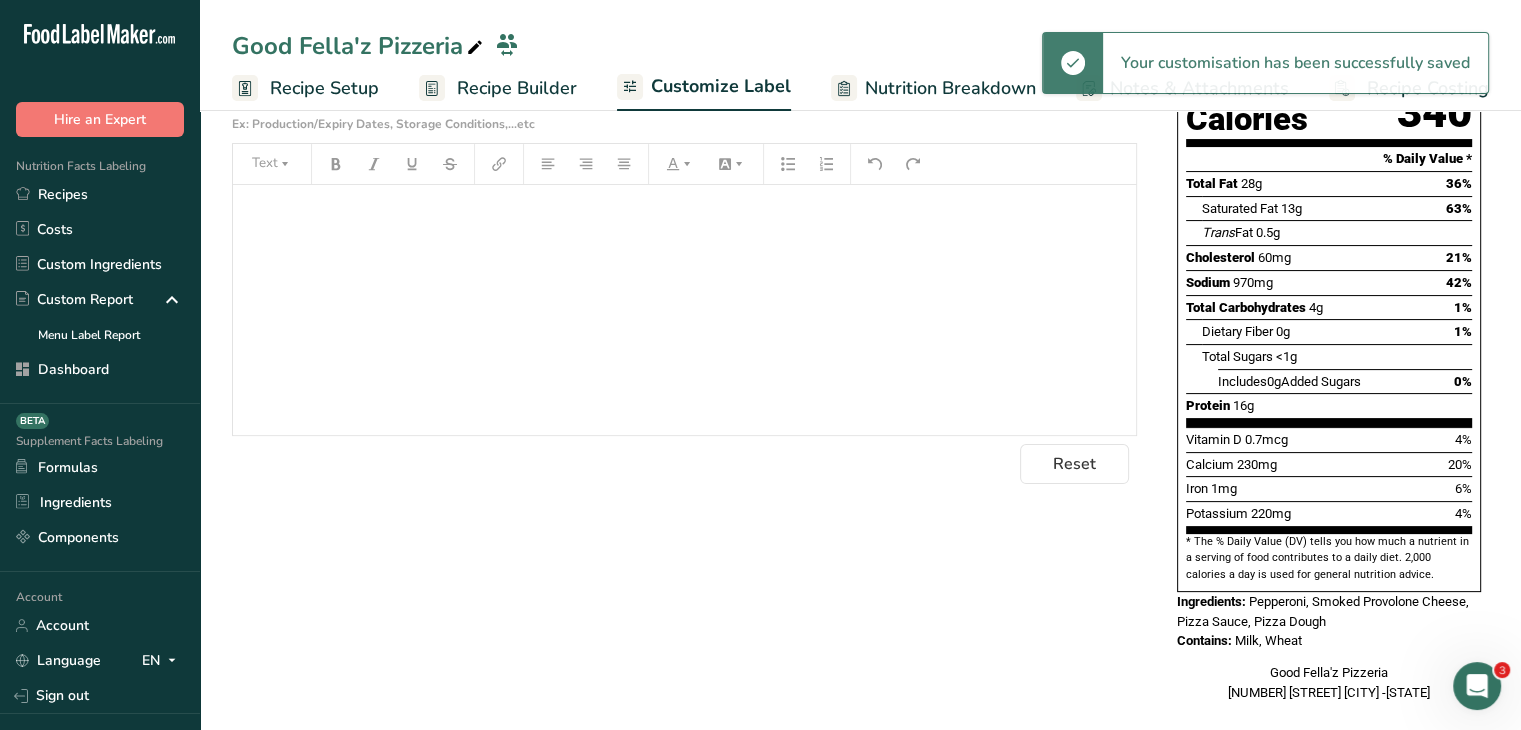 scroll, scrollTop: 0, scrollLeft: 0, axis: both 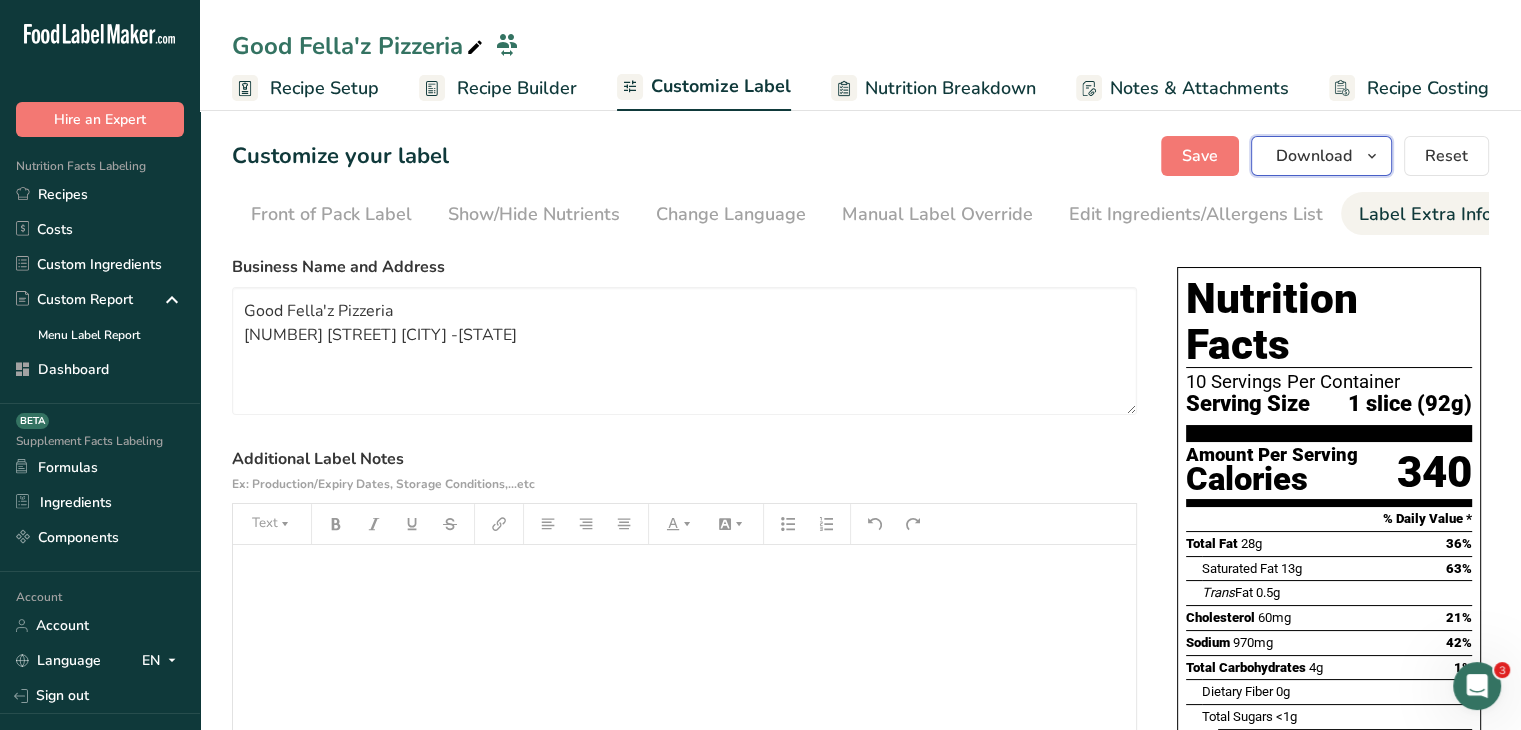 drag, startPoint x: 1318, startPoint y: 154, endPoint x: 1321, endPoint y: 266, distance: 112.04017 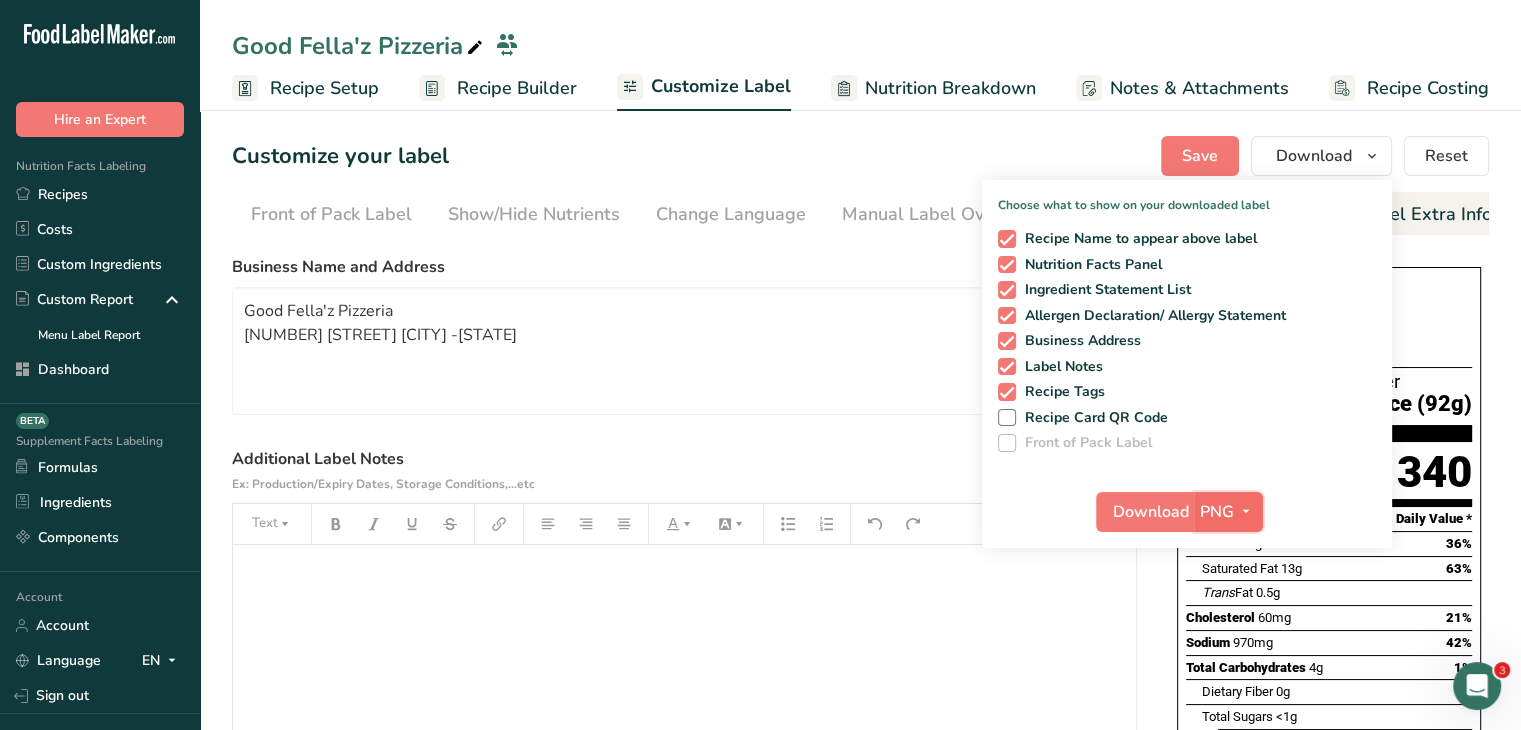 click on "PNG" at bounding box center [1228, 512] 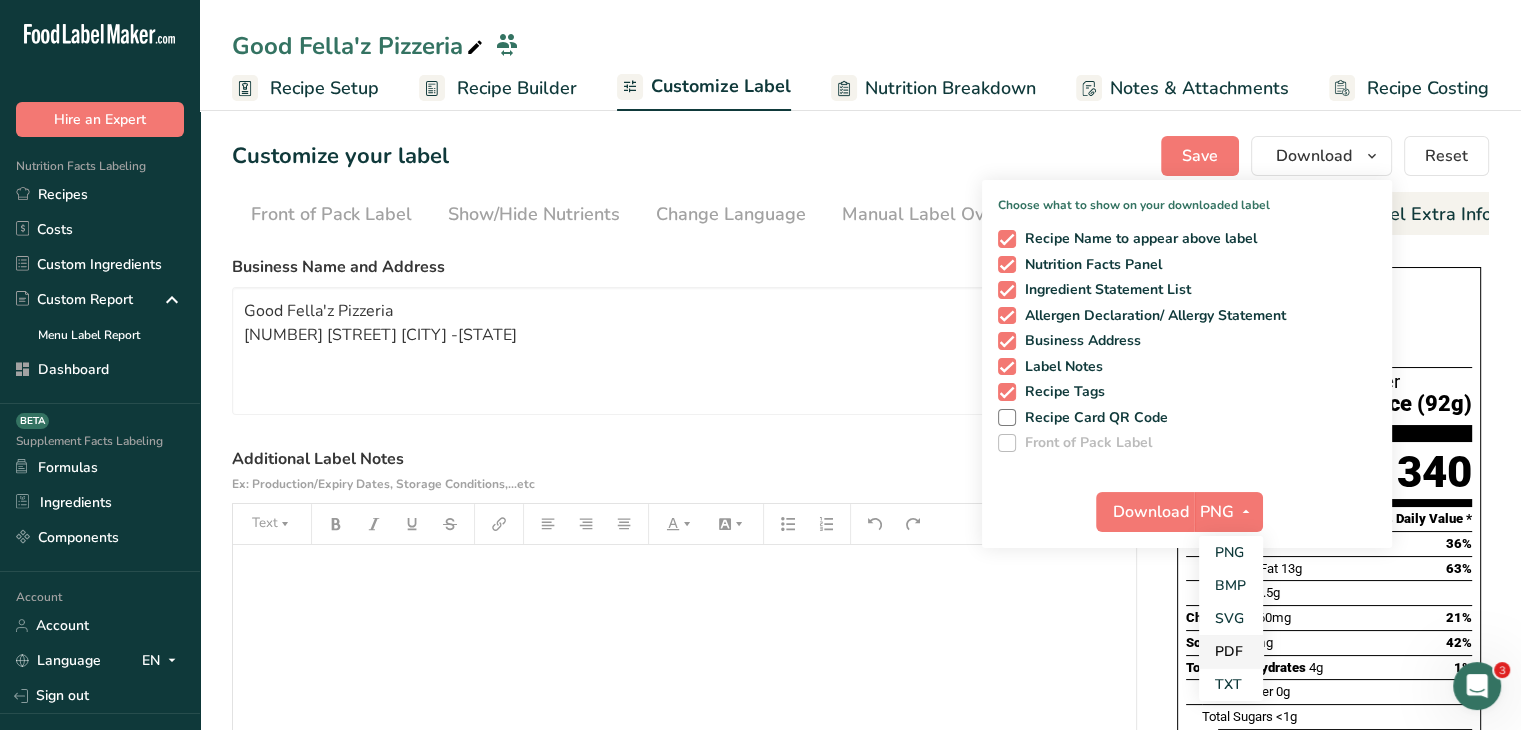 click on "PDF" at bounding box center (1231, 651) 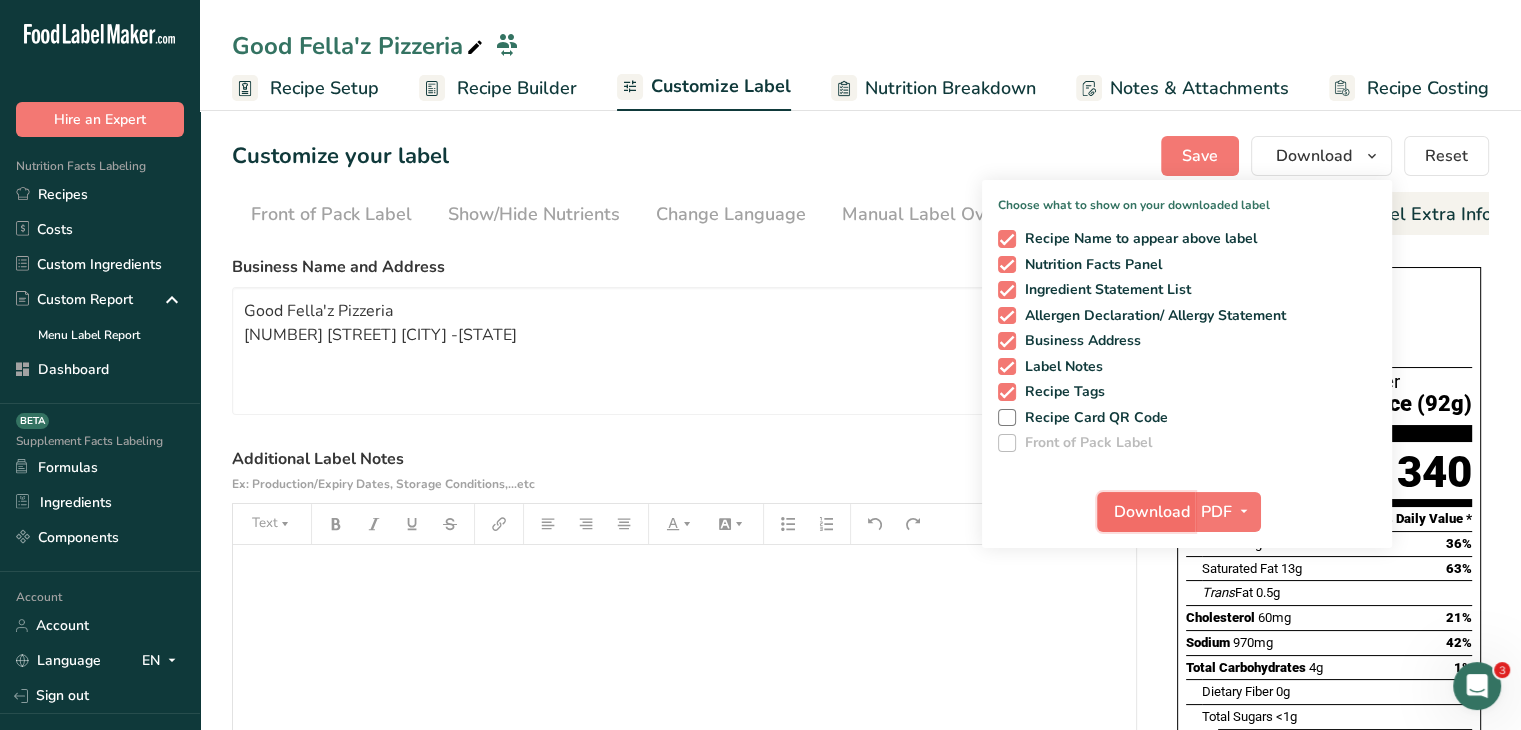 click on "Download" at bounding box center [1152, 512] 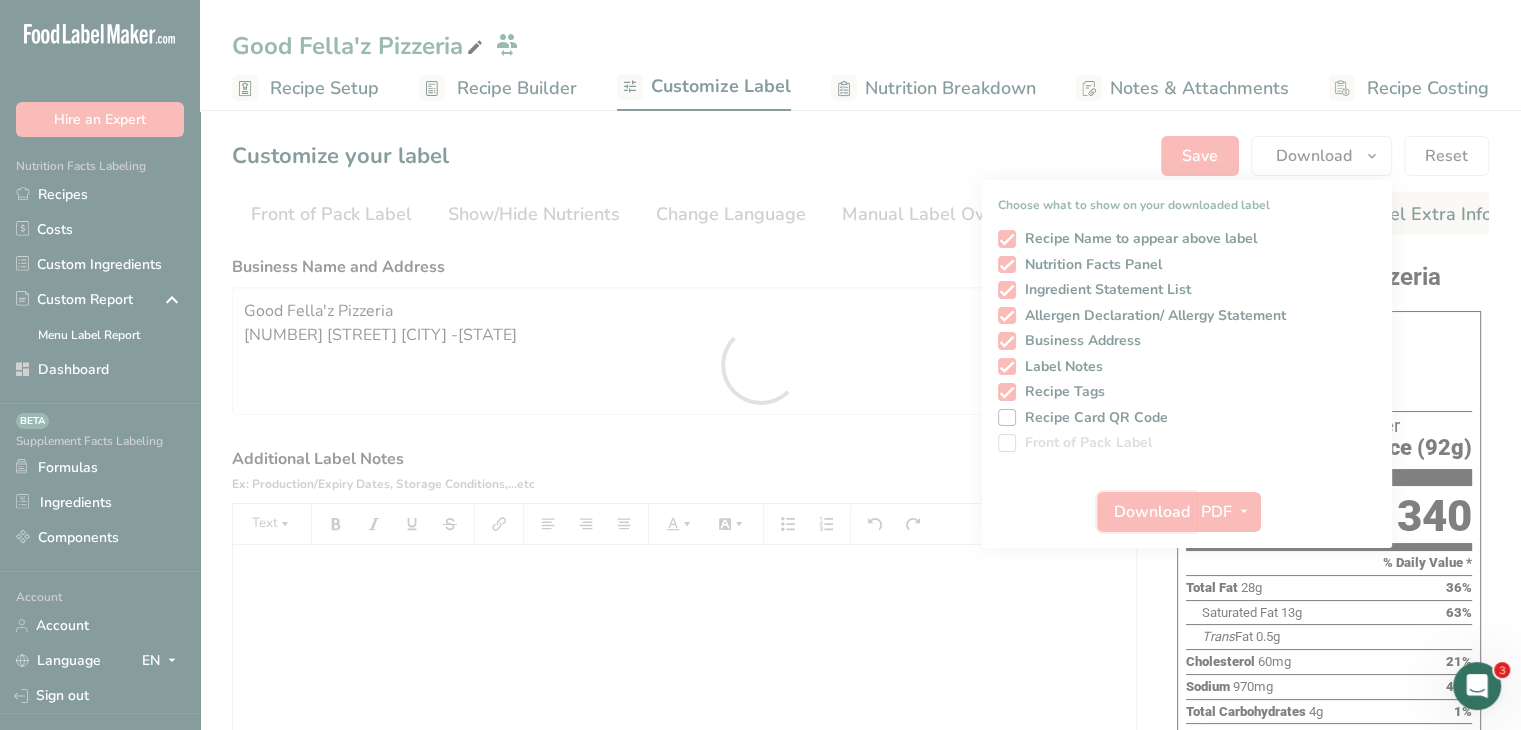 scroll, scrollTop: 0, scrollLeft: 0, axis: both 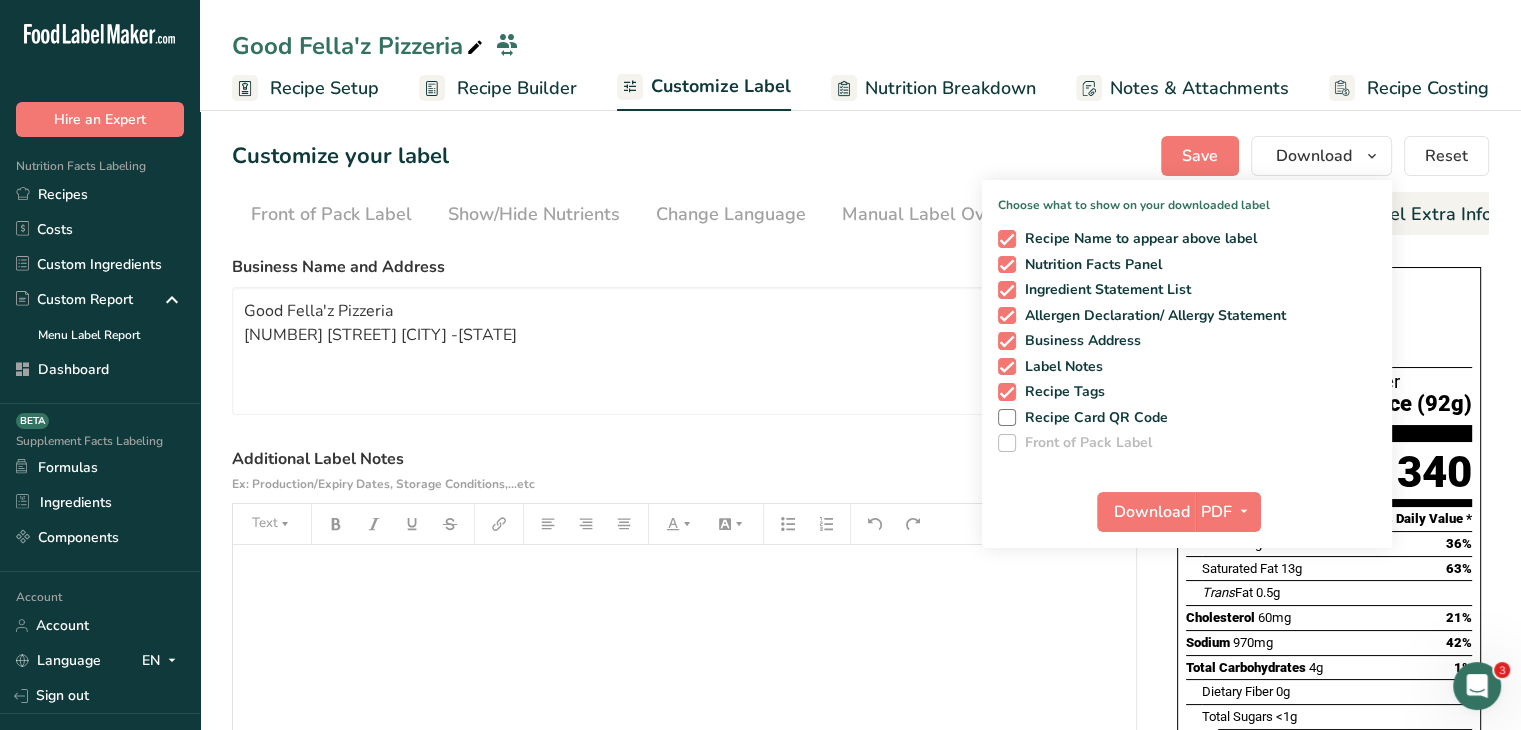 click on "Recipe Setup" at bounding box center [324, 88] 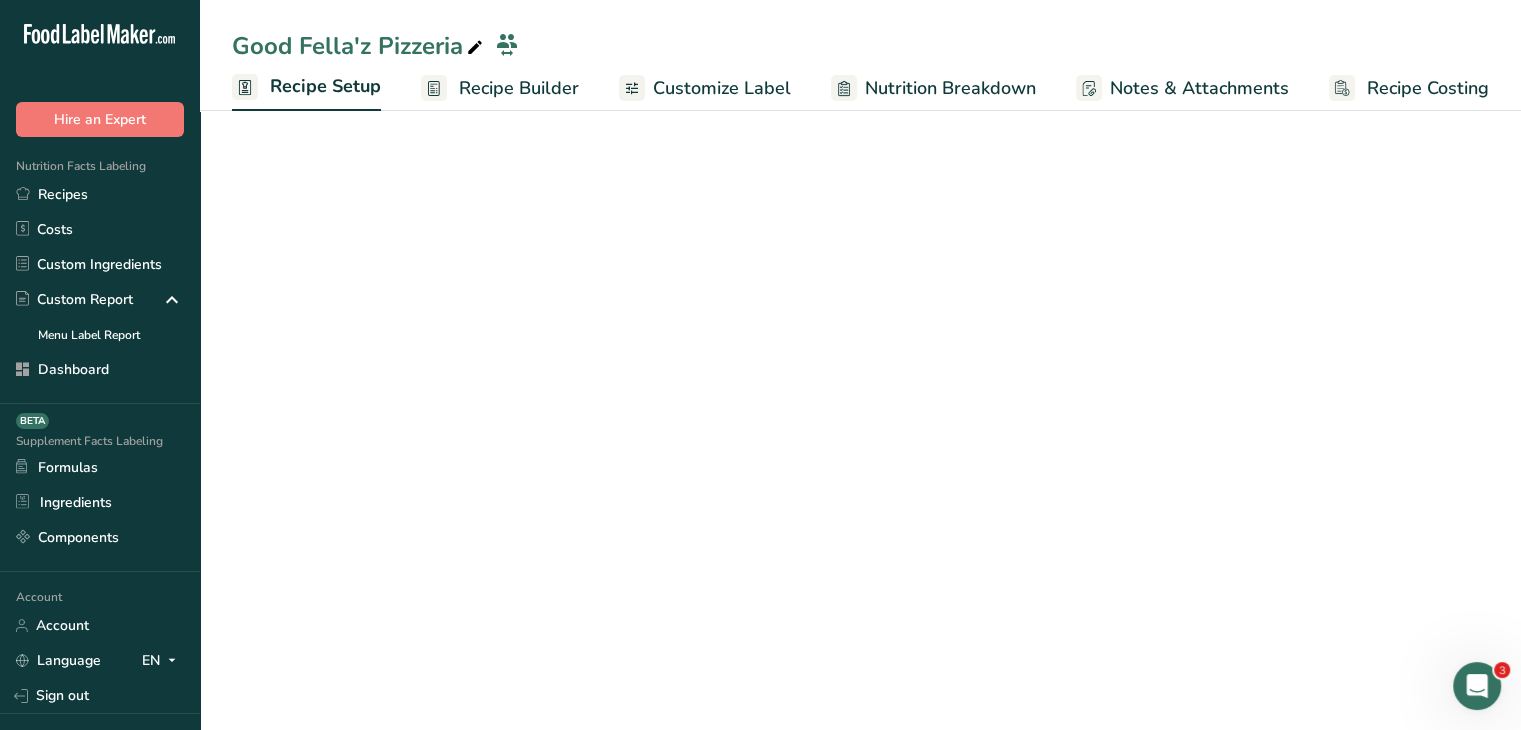 scroll, scrollTop: 0, scrollLeft: 0, axis: both 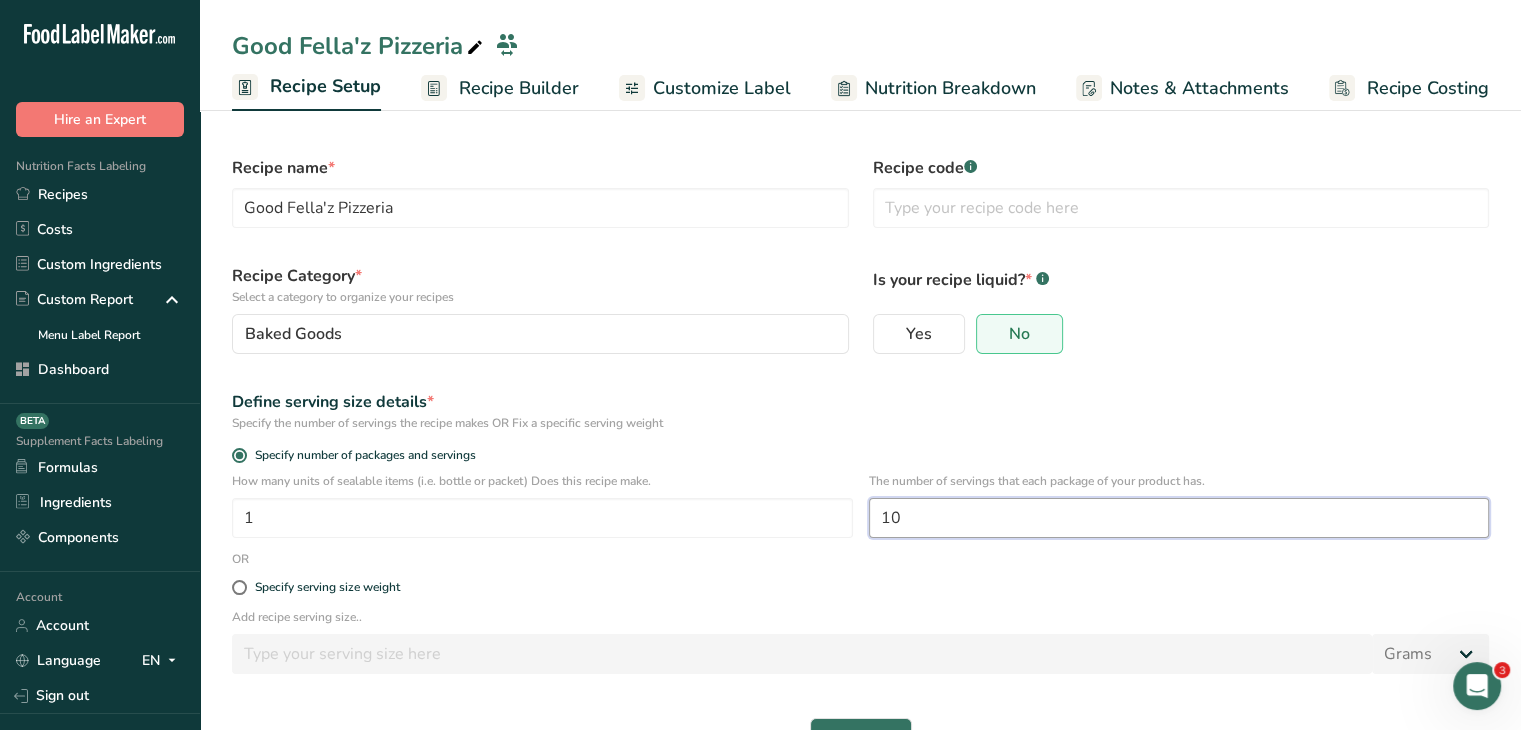 drag, startPoint x: 924, startPoint y: 509, endPoint x: 826, endPoint y: 497, distance: 98.731964 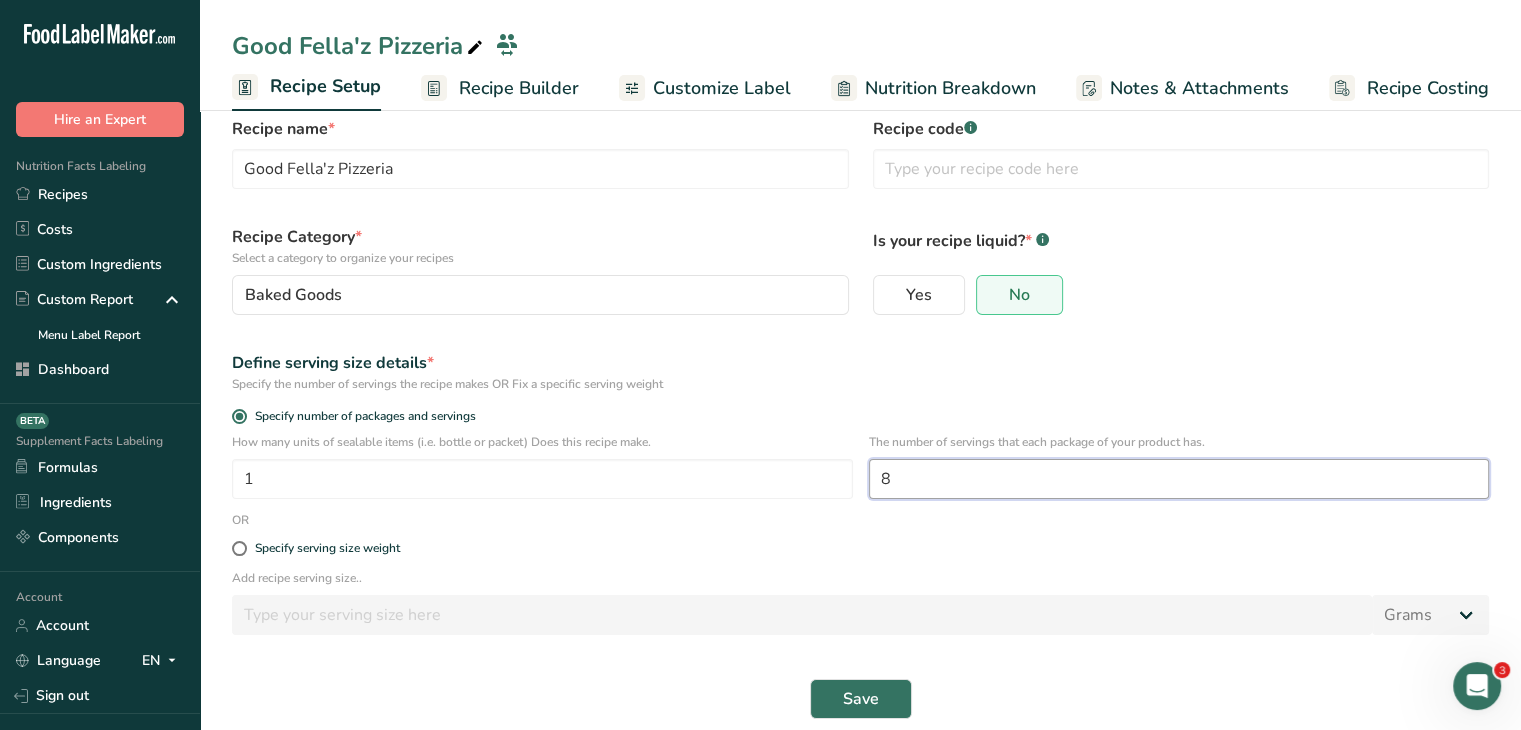 scroll, scrollTop: 60, scrollLeft: 0, axis: vertical 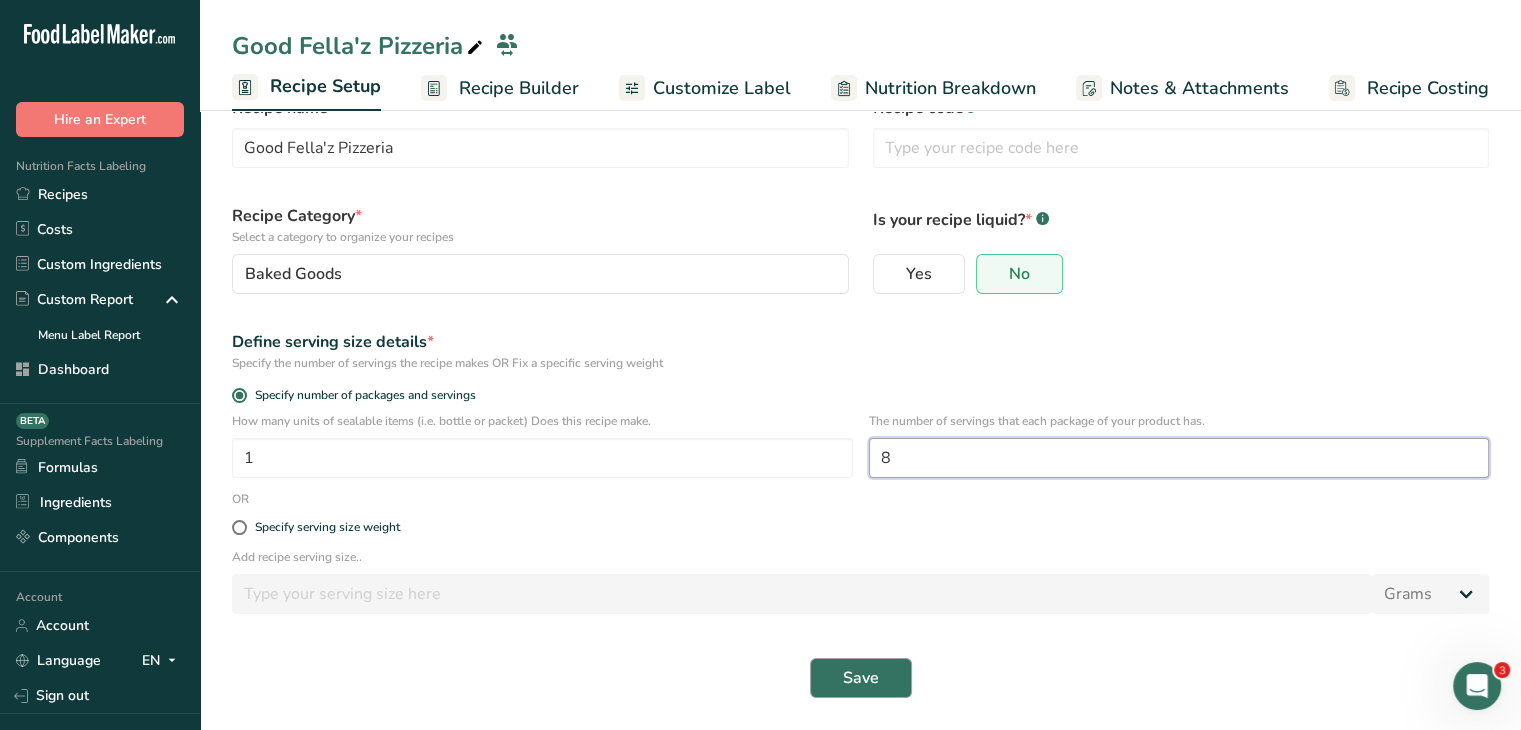 type on "8" 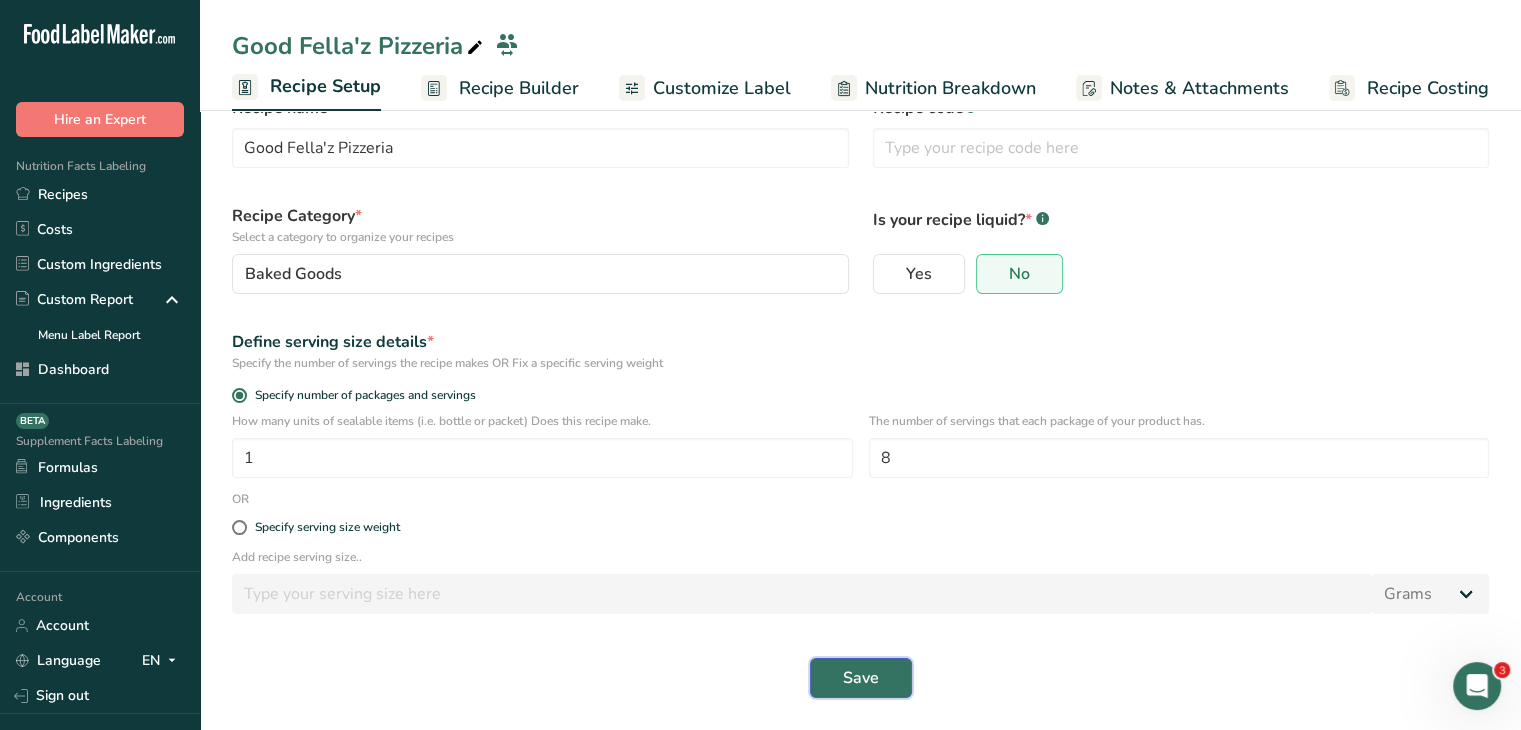 click on "Save" at bounding box center [861, 678] 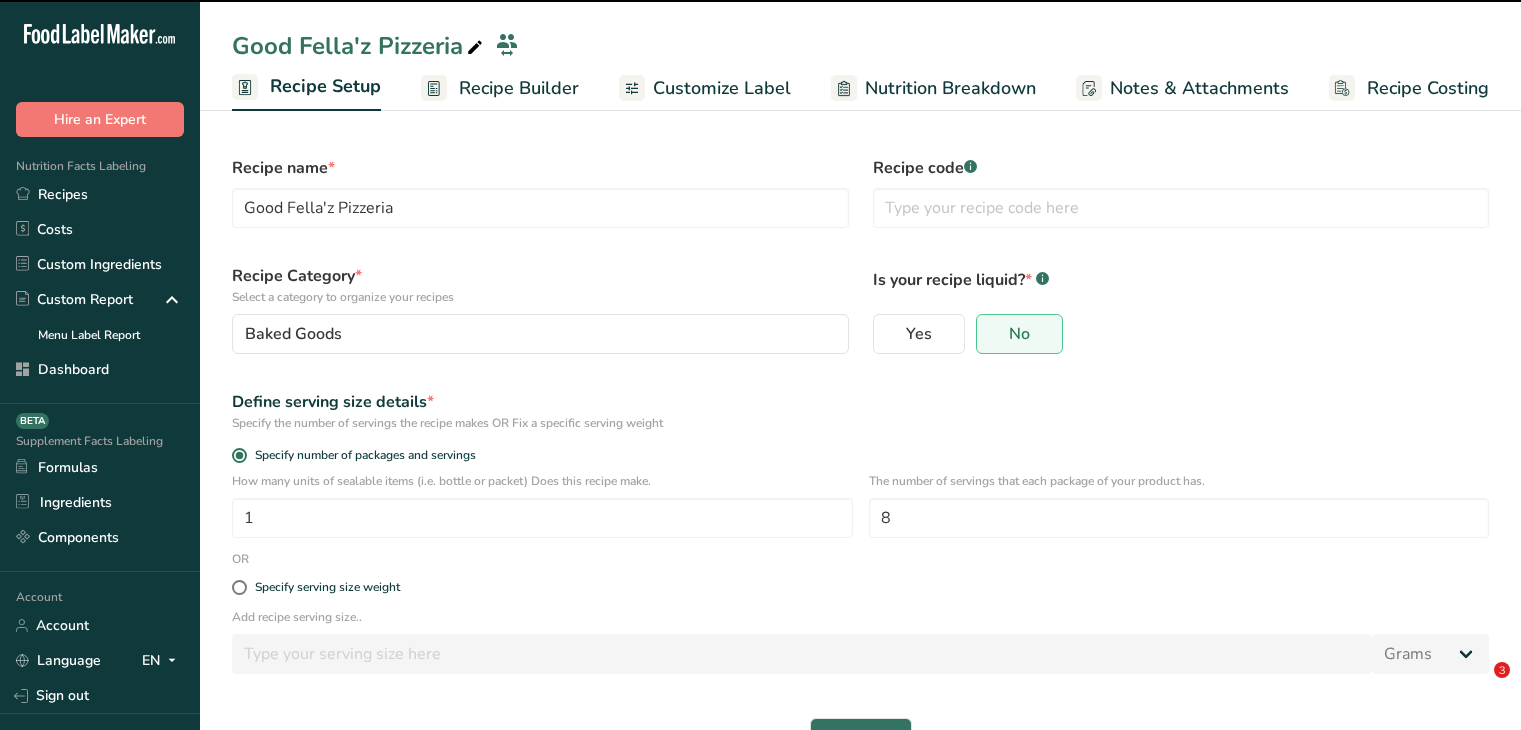 scroll, scrollTop: 60, scrollLeft: 0, axis: vertical 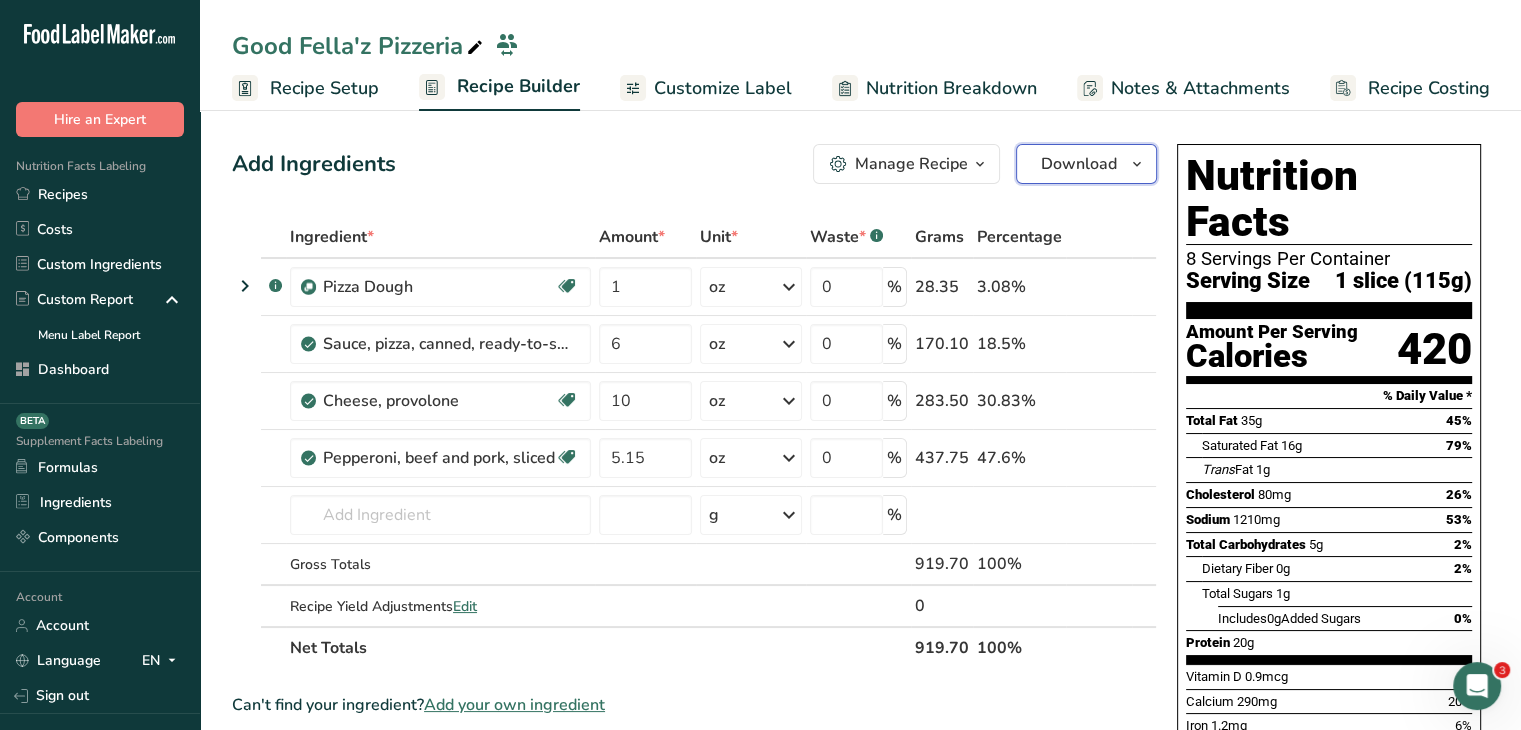click on "Download" at bounding box center [1079, 164] 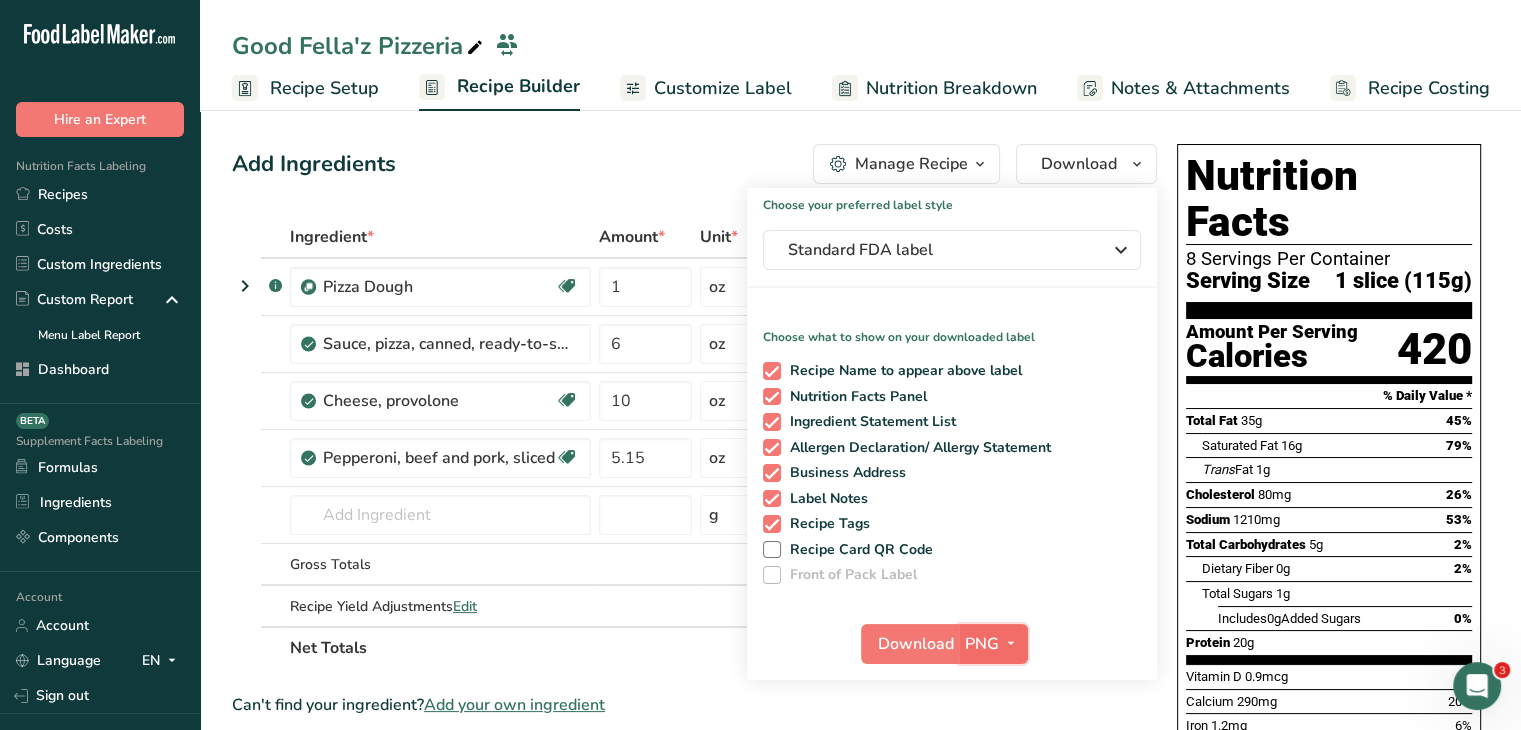 click at bounding box center (1011, 643) 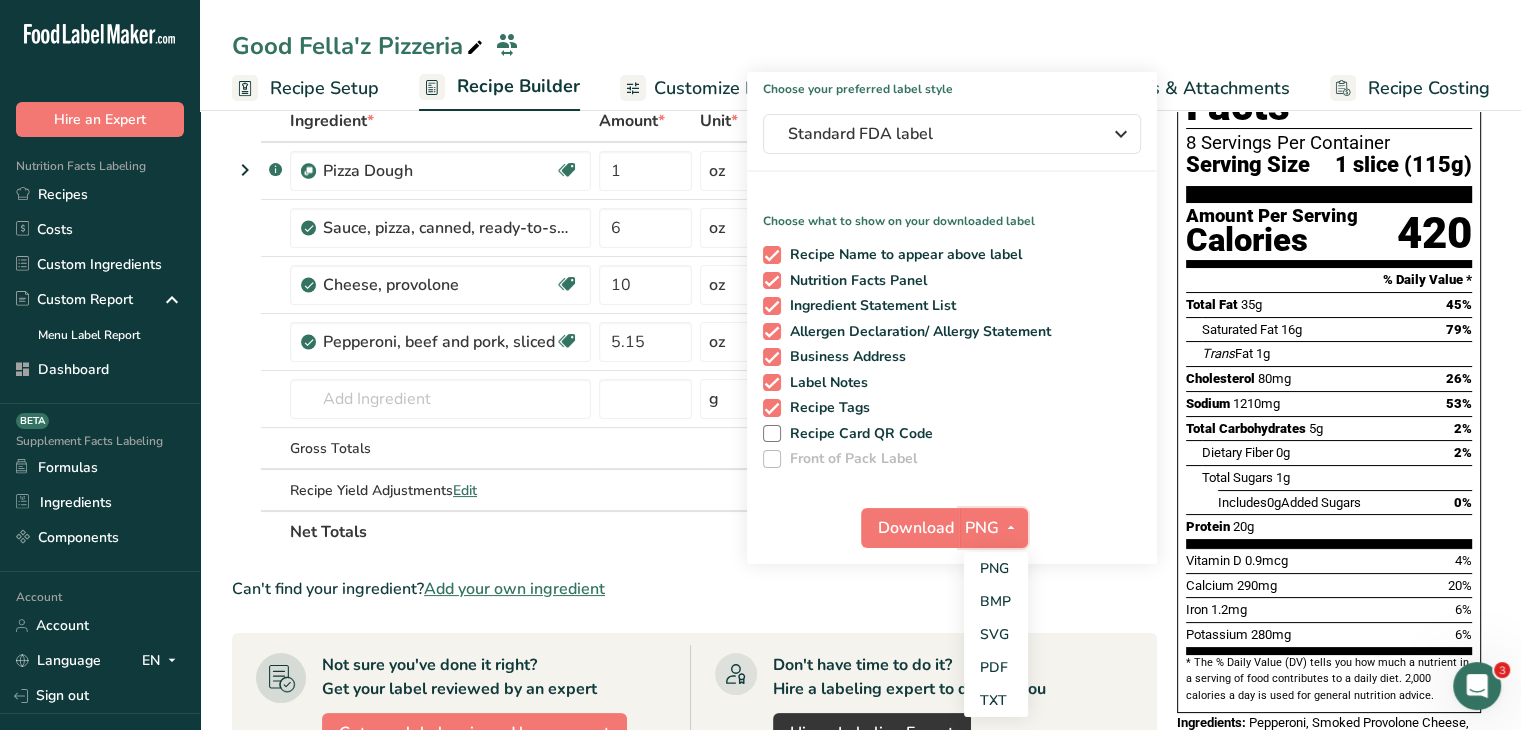 scroll, scrollTop: 200, scrollLeft: 0, axis: vertical 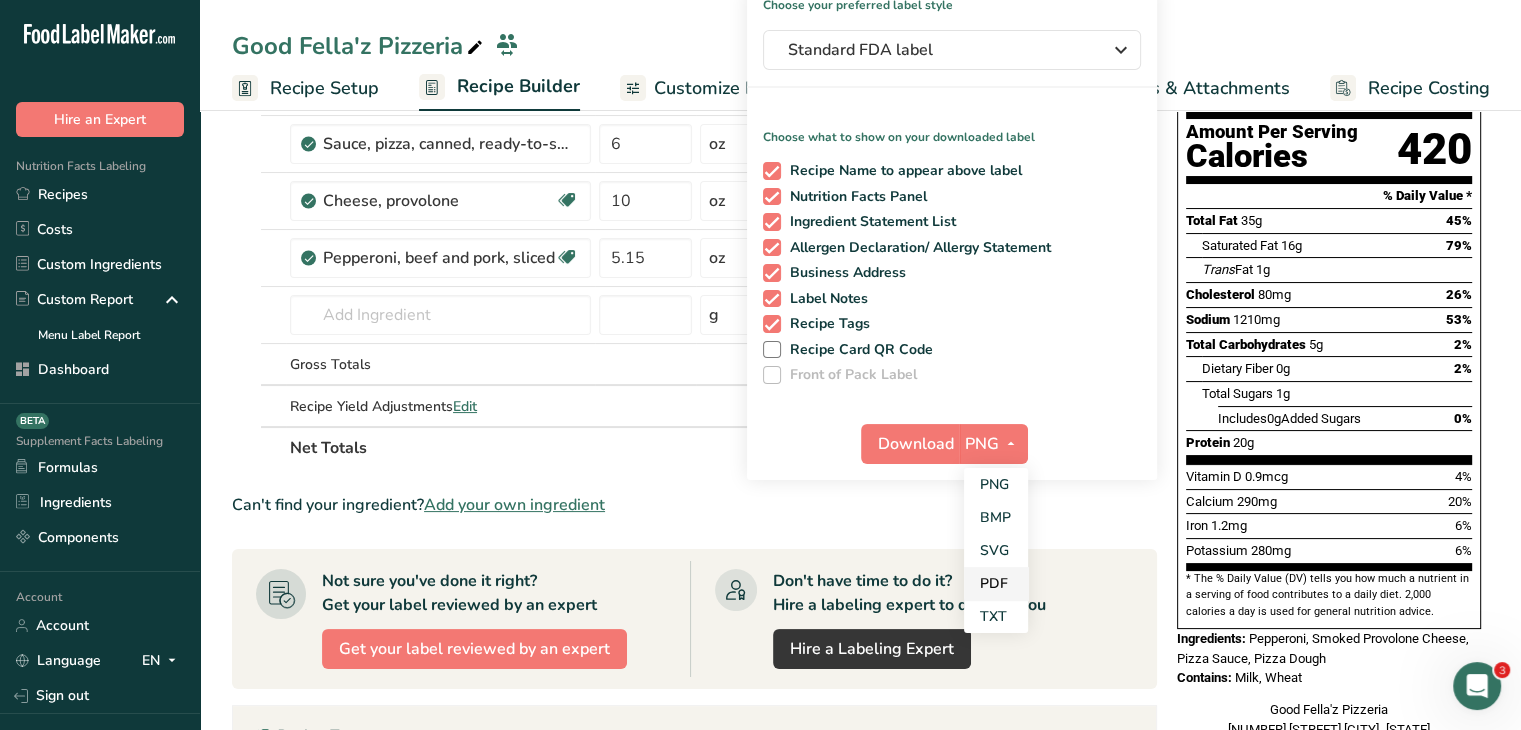 click on "PDF" at bounding box center (996, 583) 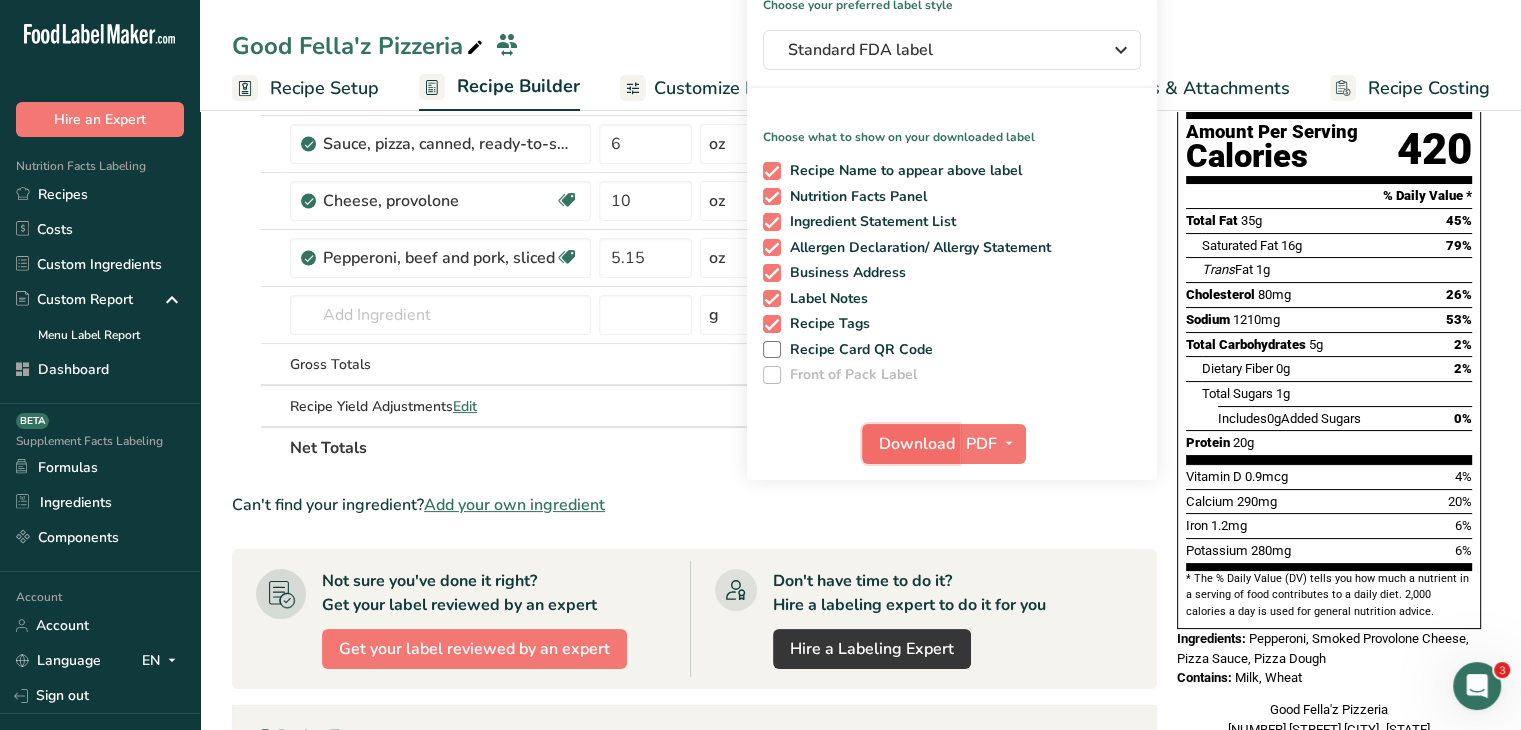 click on "Download" at bounding box center [911, 444] 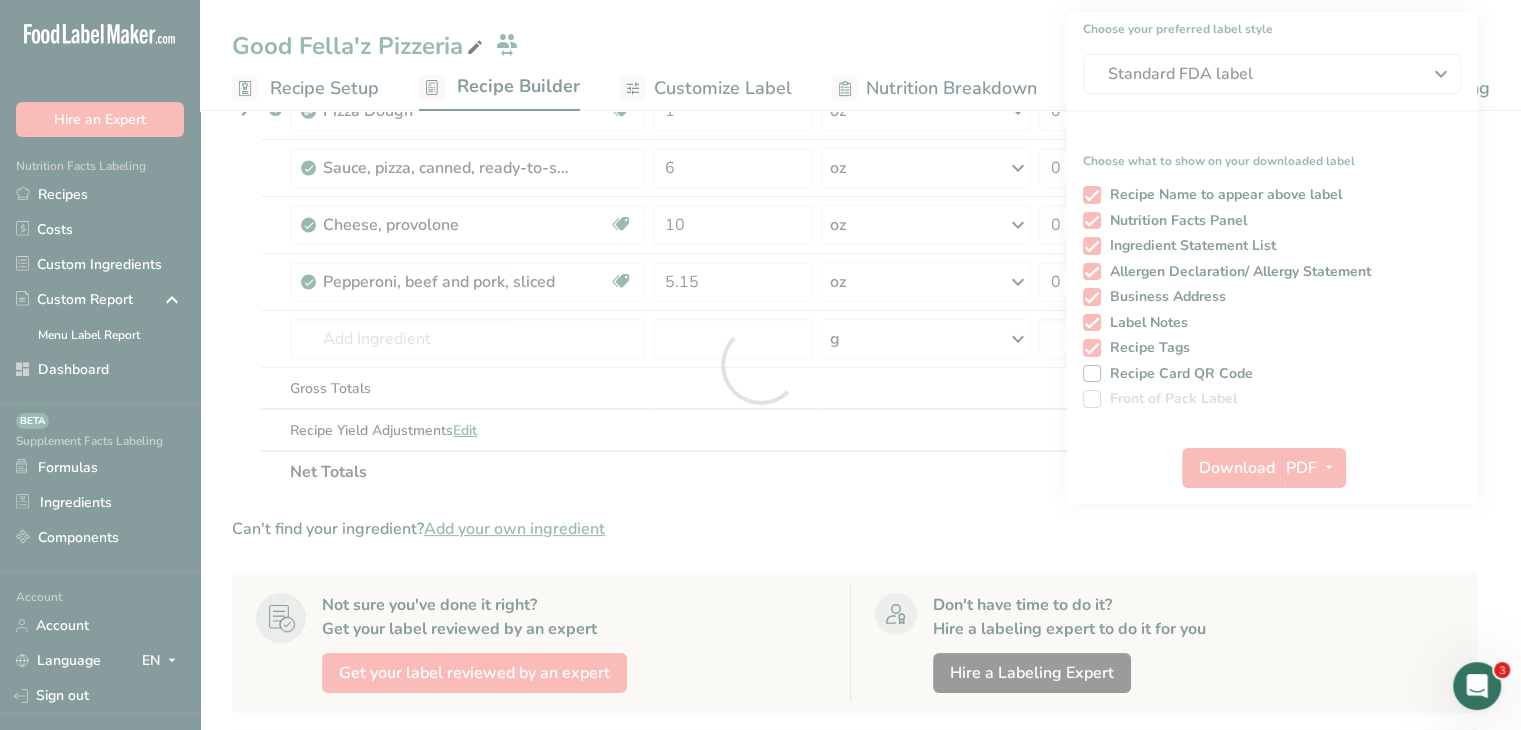scroll, scrollTop: 0, scrollLeft: 0, axis: both 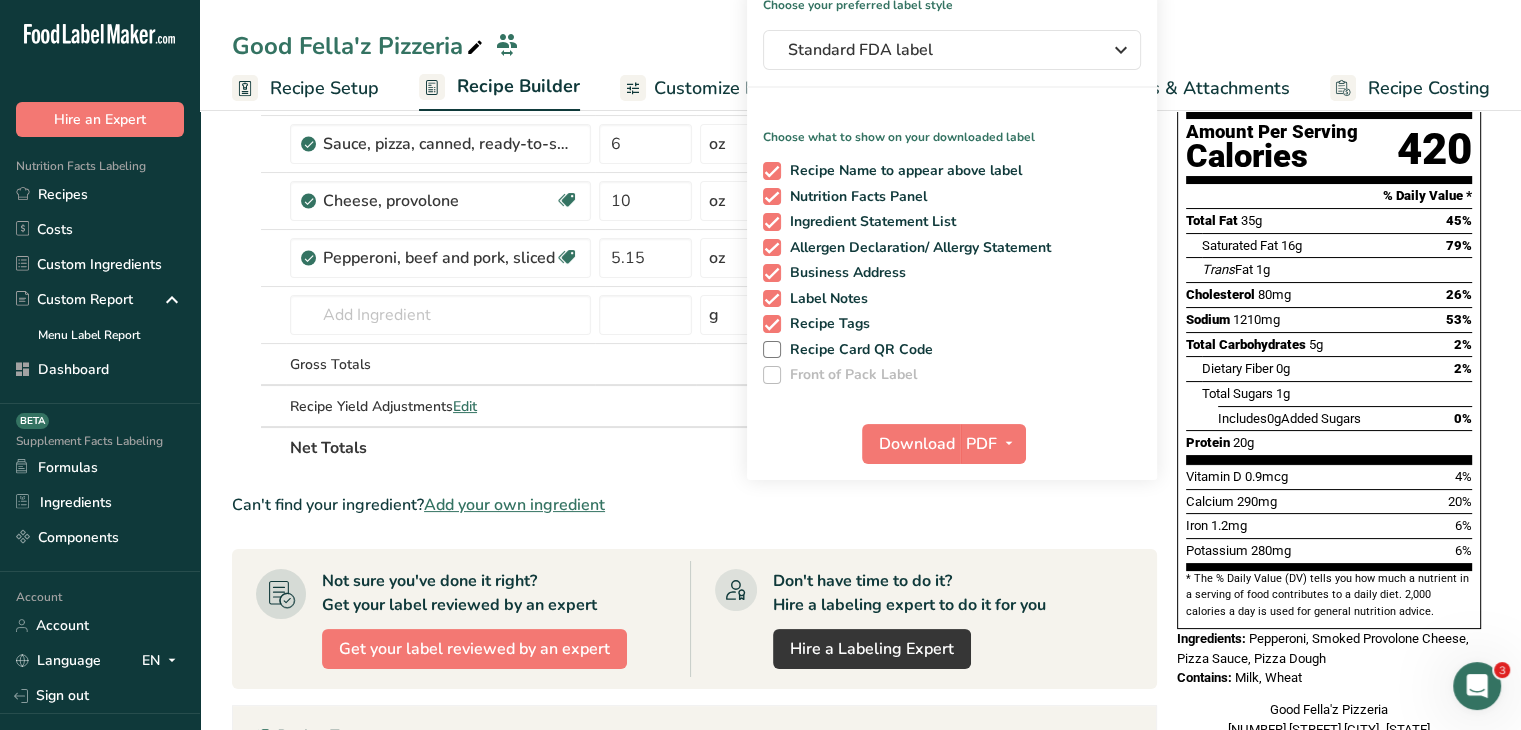 drag, startPoint x: 106, startPoint y: 181, endPoint x: 214, endPoint y: 160, distance: 110.02273 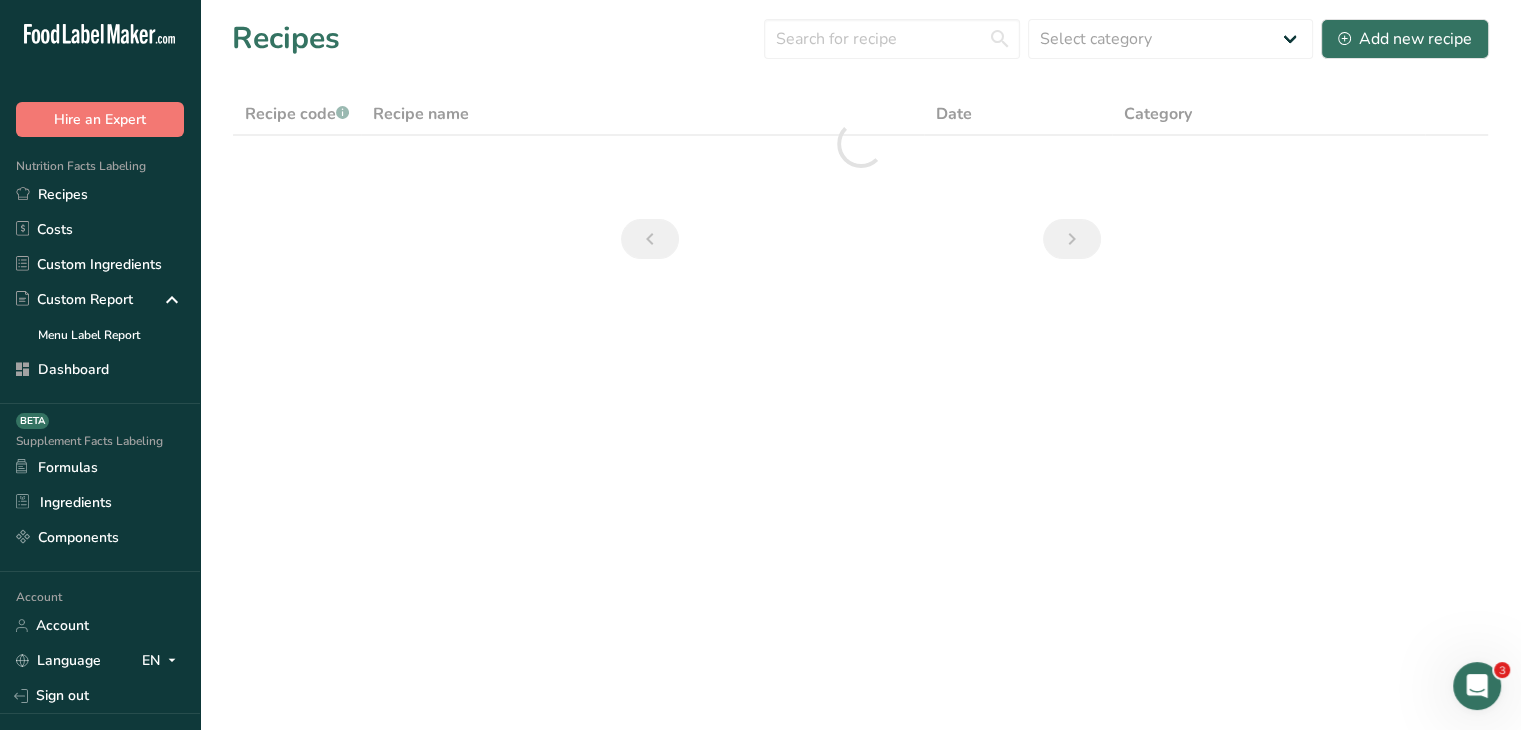 scroll, scrollTop: 0, scrollLeft: 0, axis: both 